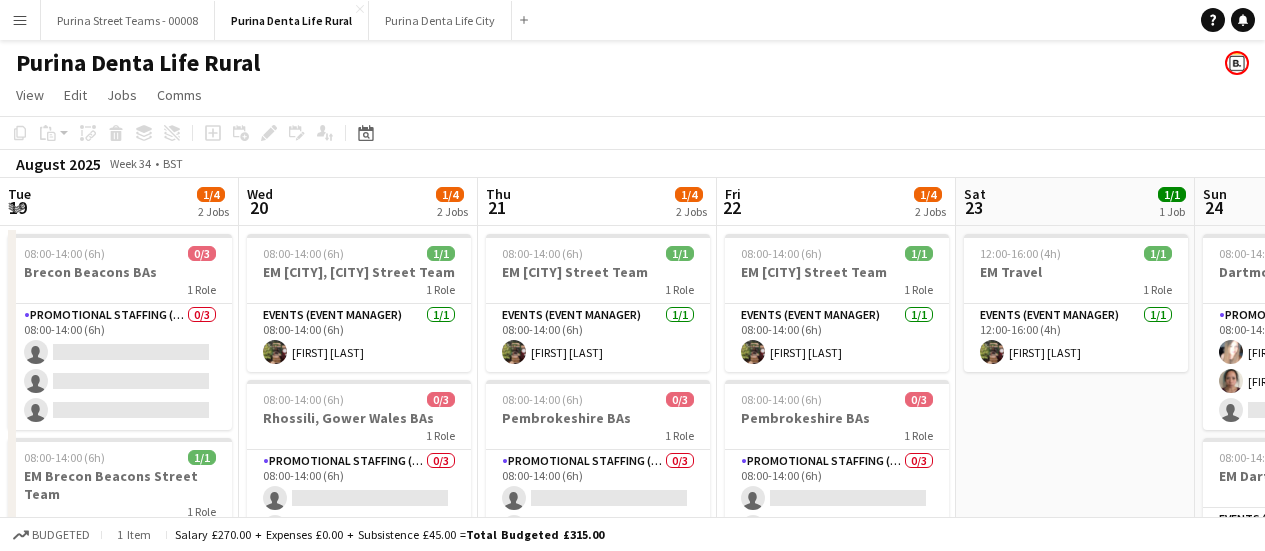 scroll, scrollTop: 0, scrollLeft: 0, axis: both 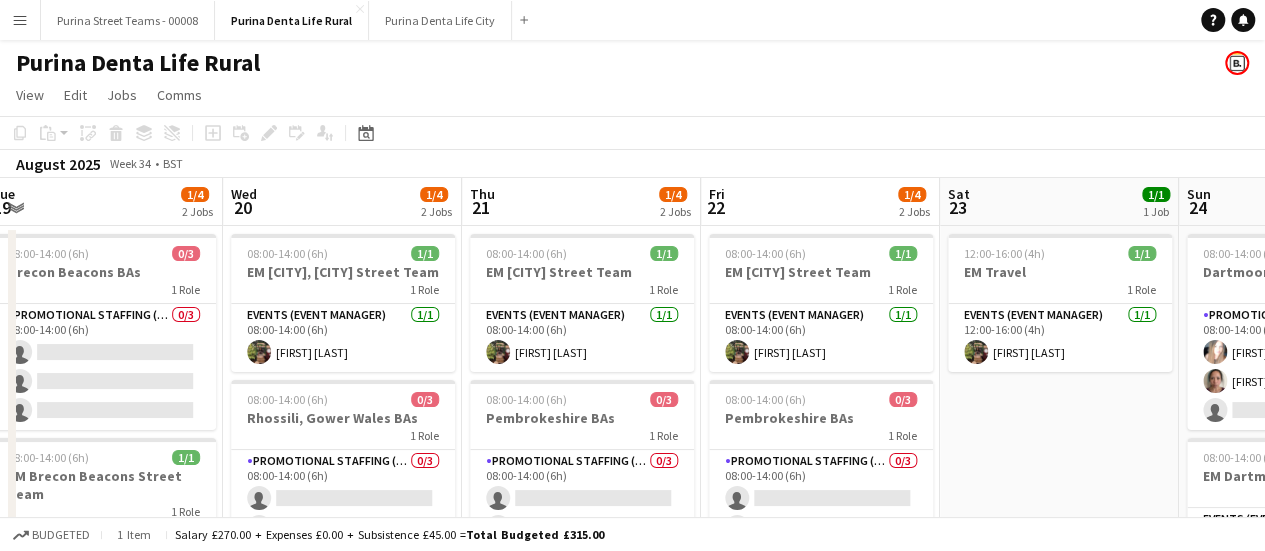 drag, startPoint x: 292, startPoint y: 439, endPoint x: 290, endPoint y: 405, distance: 34.058773 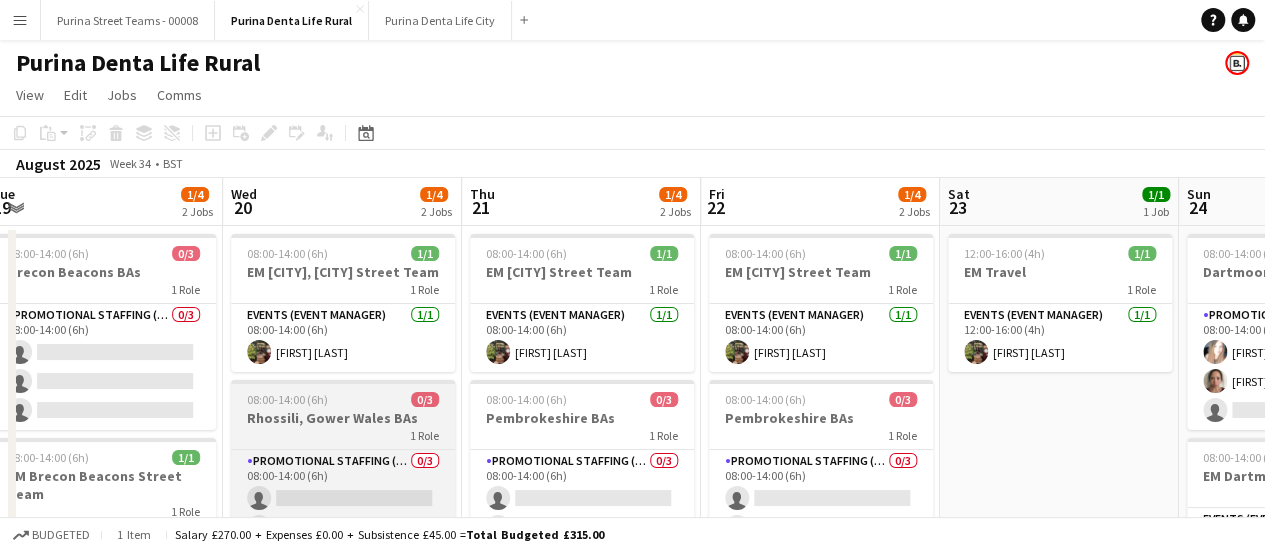 click on "Sun   17   Mon   18   Tue   19   1/4   2 Jobs   Wed   20   1/4   2 Jobs   Thu   21   1/4   2 Jobs   Fri   22   1/4   2 Jobs   Sat   23   1/1   1 Job   Sun   24   3/4   2 Jobs   Mon   25   1/1   1 Job   Tue   26   Wed   27      08:00-14:00 (6h)    0/3   Brecon Beacons BAs   1 Role   Promotional Staffing (Brand Ambassadors)   0/3   08:00-14:00 (6h)
single-neutral-actions
single-neutral-actions
08:00-14:00 (6h)    1/1   EM Brecon Beacons Street Team   1 Role   Events (Event Manager)   1/1   08:00-14:00 (6h)
[FIRST] [LAST]     08:00-14:00 (6h)    1/1   EM Rhossili, Gower Street Team   1 Role   Events (Event Manager)   1/1   08:00-14:00 (6h)
[FIRST] [LAST]     08:00-14:00 (6h)    0/3   Rhossili, Gower Wales BAs   1 Role   Promotional Staffing (Brand Ambassadors)   0/3   08:00-14:00 (6h)
single-neutral-actions
single-neutral-actions" at bounding box center (632, 416) 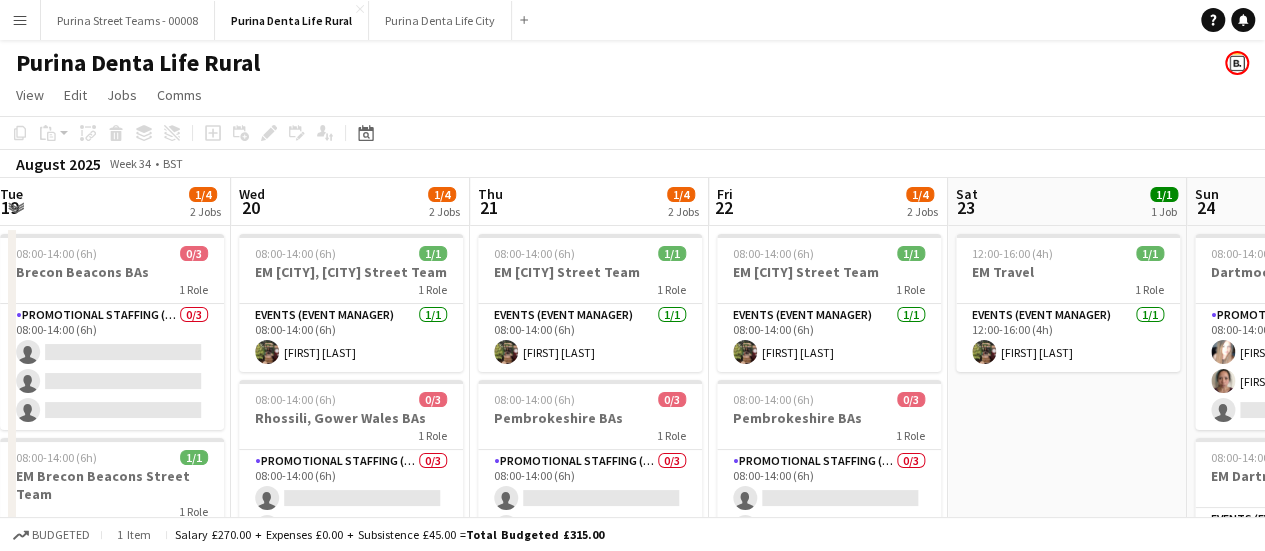 click on "Sun   17   3/4   2 Jobs   Mon   18   1/1   1 Job   Tue   19   1/4   2 Jobs   Wed   20   1/4   2 Jobs   Thu   21   1/4   2 Jobs   Fri   22   1/4   2 Jobs   Sat   23   1/1   1 Job   Sun   24   3/4   2 Jobs   Mon   25   1/1   1 Job   Tue   26   Wed   27      08:00-14:00 (6h)    1/1   EM Oxfordshire Street Team   1 Role   Events (Event Manager)   1/1   08:00-14:00 (6h)
[FIRST] [LAST]     08:00-14:00 (6h)    2/3   Oxfordshire BAs   1 Role   Promotional Staffing (Brand Ambassadors)   1A   2/3   08:00-14:00 (6h)
[FIRST] [LAST] [FIRST] [LAST]
single-neutral-actions
12:00-16:00 (4h)    1/1   EM Travel   1 Role   Events (Event Manager)   1/1   12:00-16:00 (4h)
[FIRST] [LAST]     08:00-14:00 (6h)    0/3   Brecon Beacons BAs   1 Role   Promotional Staffing (Brand Ambassadors)   0/3   08:00-14:00 (6h)
single-neutral-actions
single-neutral-actions
single-neutral-actions
1/1" at bounding box center (632, 416) 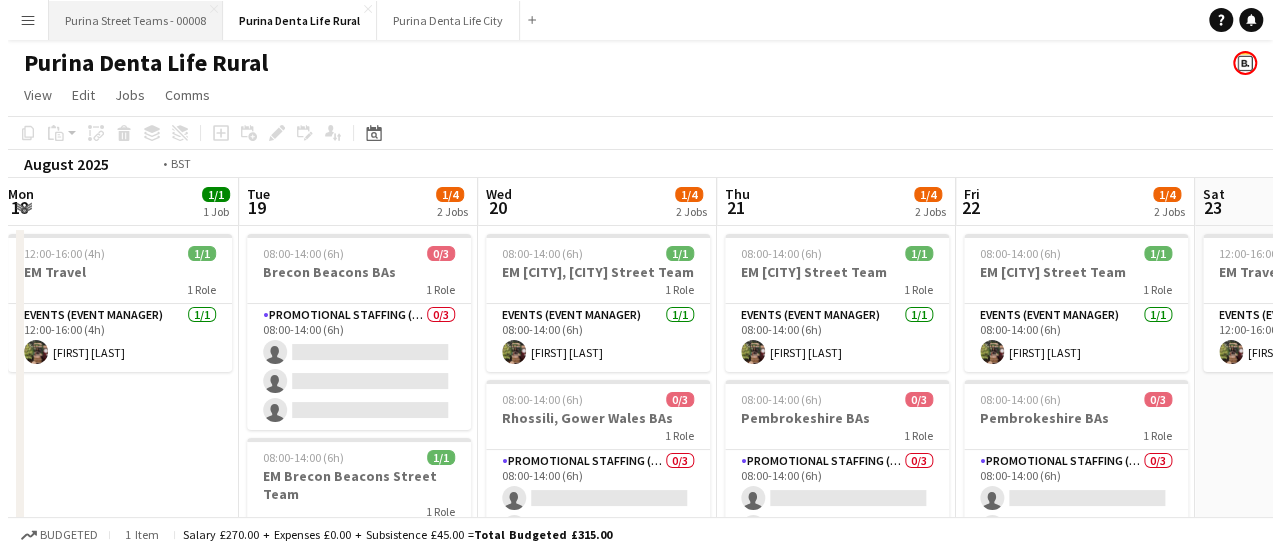 scroll, scrollTop: 0, scrollLeft: 538, axis: horizontal 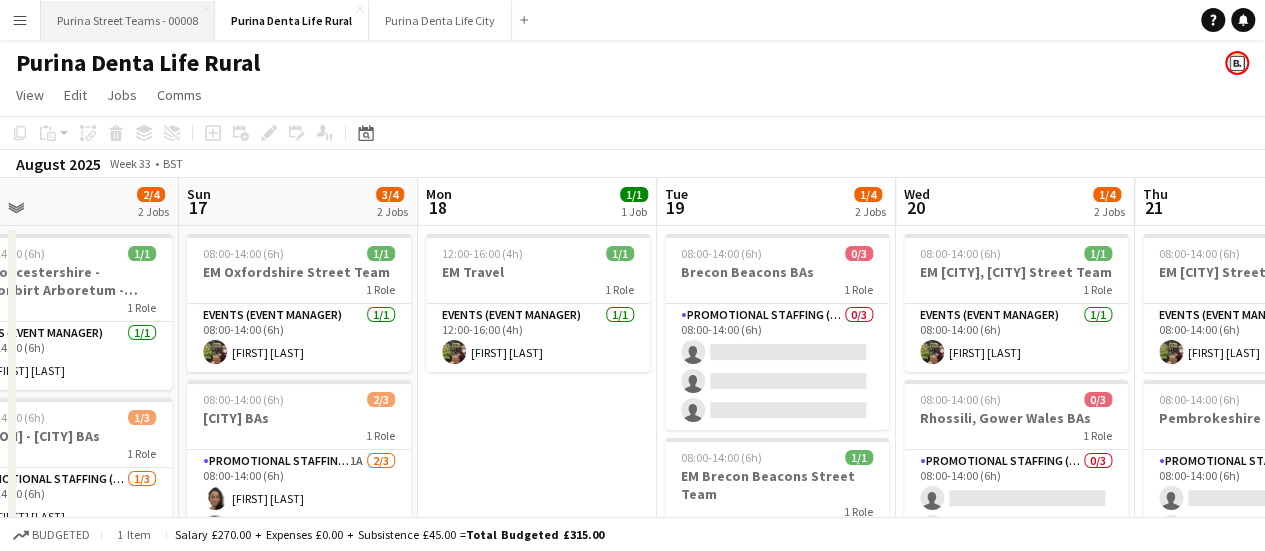 click on "Purina Street Teams - 00008
Close" at bounding box center [128, 20] 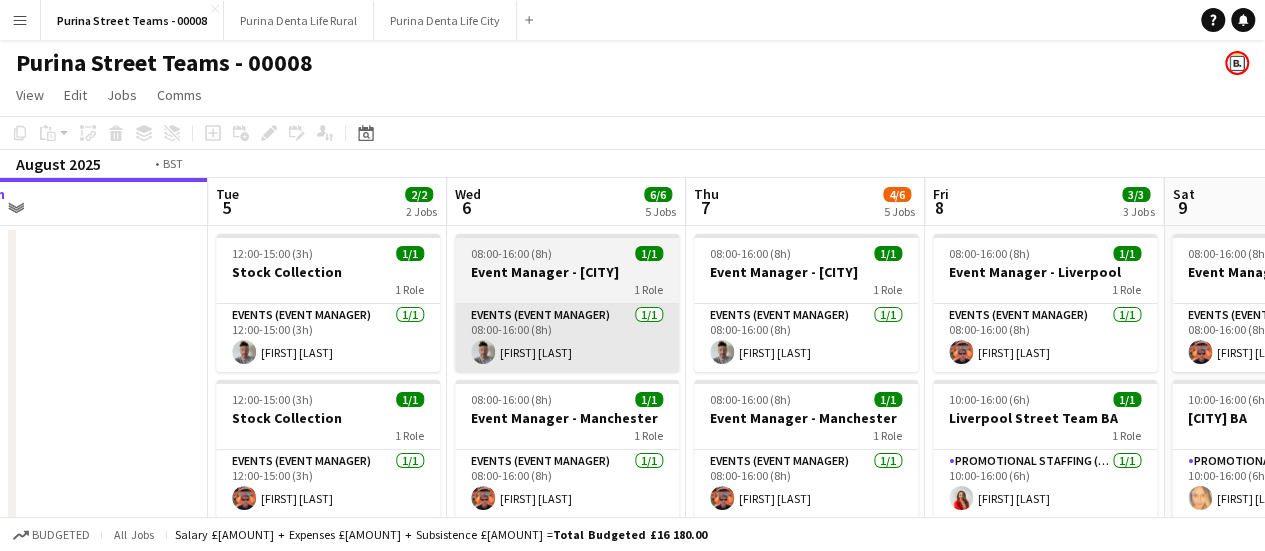 drag, startPoint x: 735, startPoint y: 343, endPoint x: 656, endPoint y: 331, distance: 79.9062 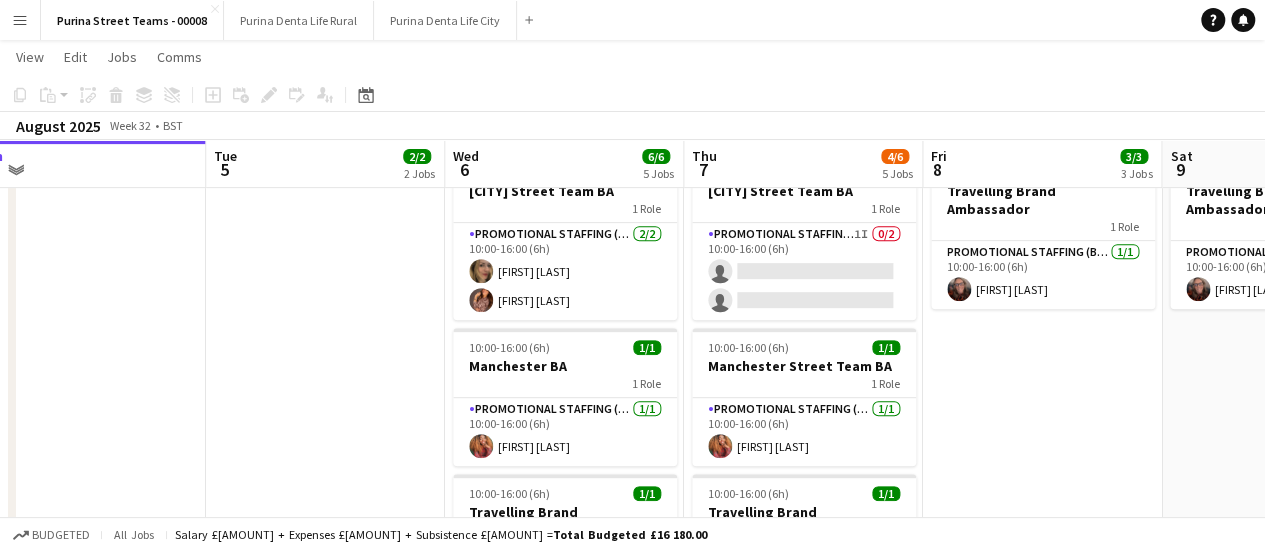 scroll, scrollTop: 400, scrollLeft: 0, axis: vertical 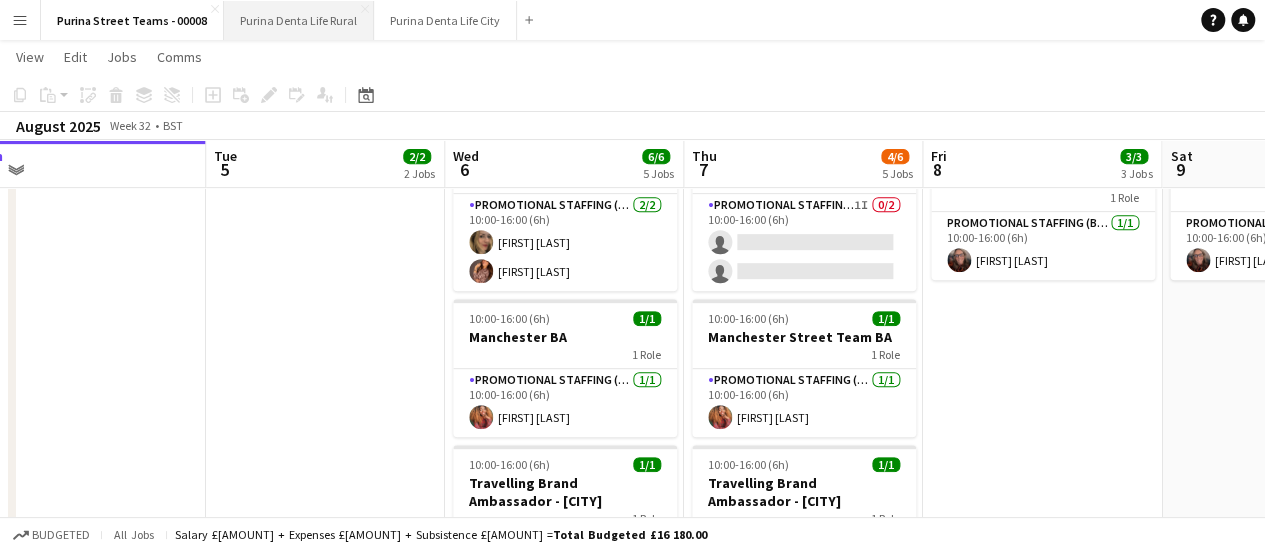 click on "Purina Denta Life Rural
Close" at bounding box center [299, 20] 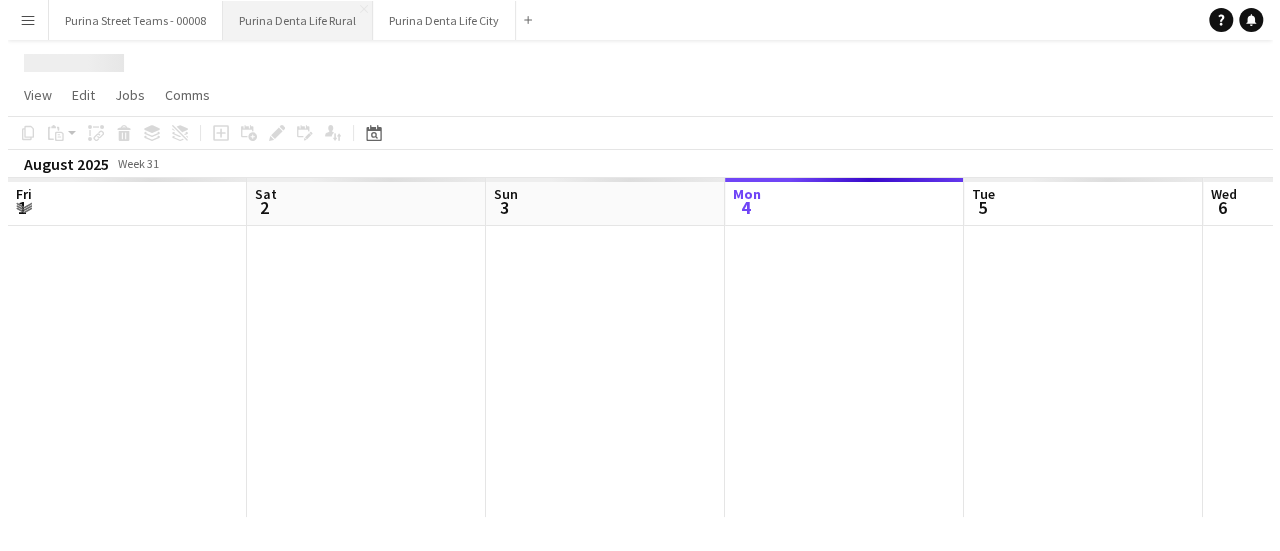 scroll, scrollTop: 0, scrollLeft: 0, axis: both 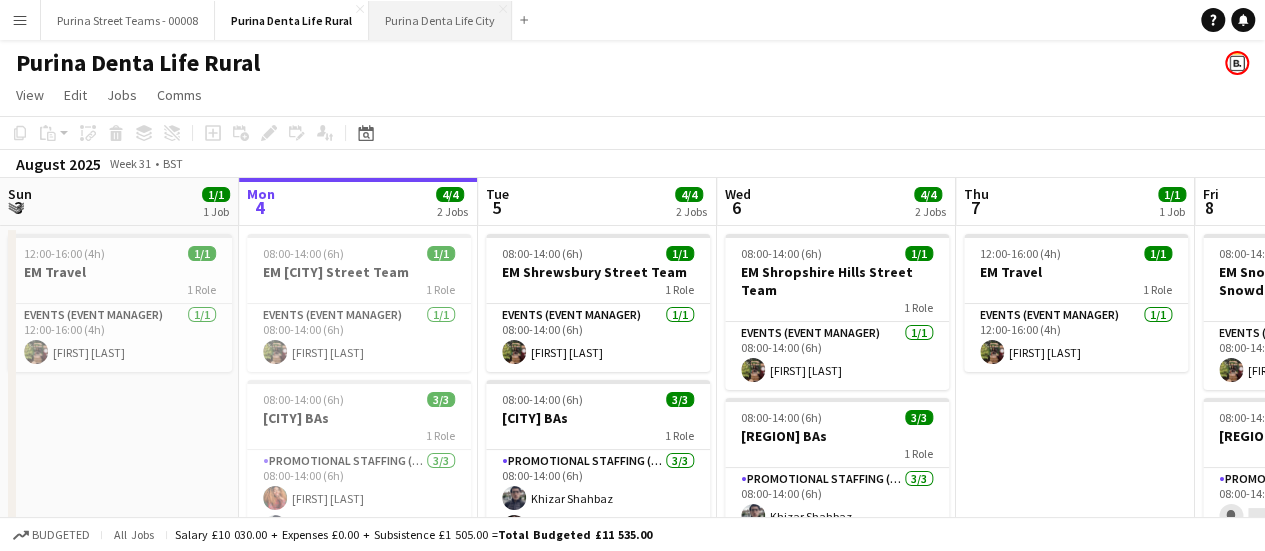 click on "Purina Denta Life City
Close" at bounding box center [440, 20] 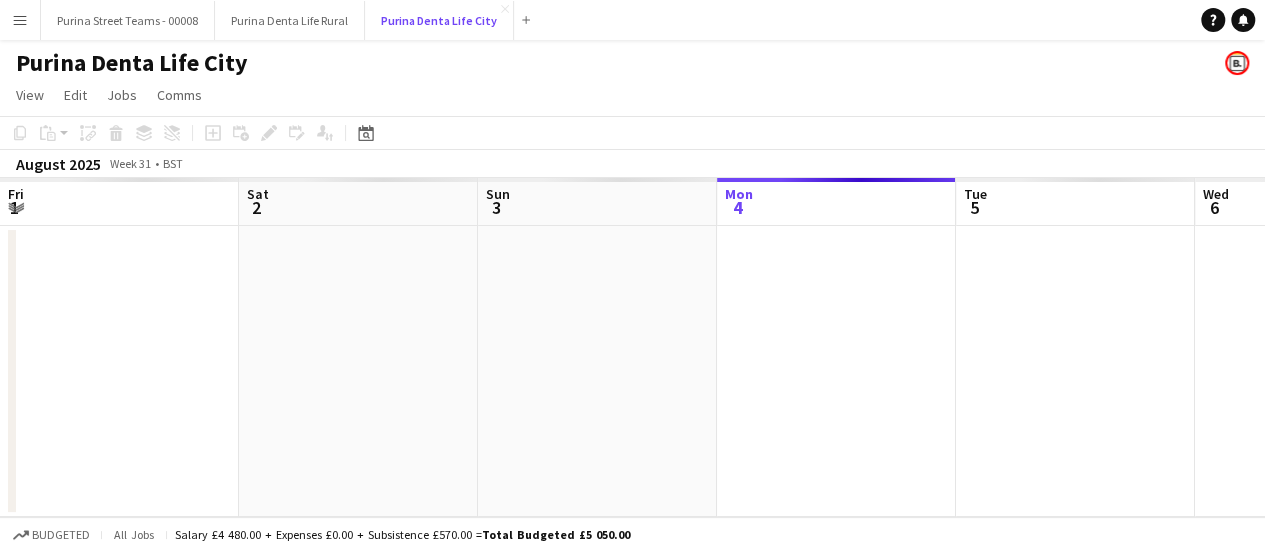 scroll, scrollTop: 0, scrollLeft: 478, axis: horizontal 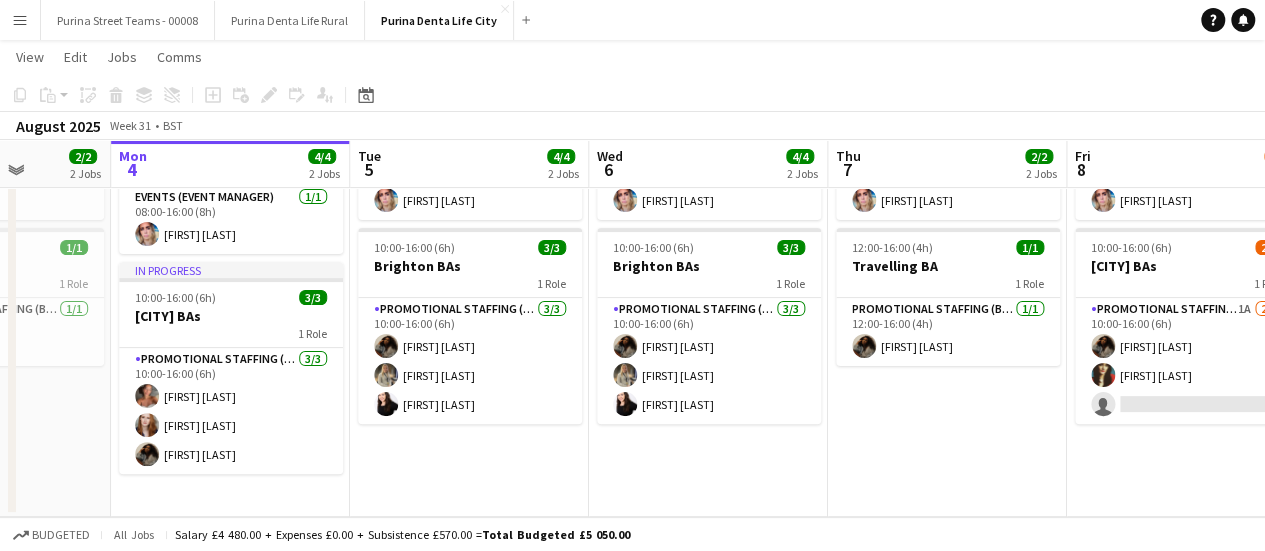 drag, startPoint x: 1028, startPoint y: 449, endPoint x: 900, endPoint y: 382, distance: 144.47491 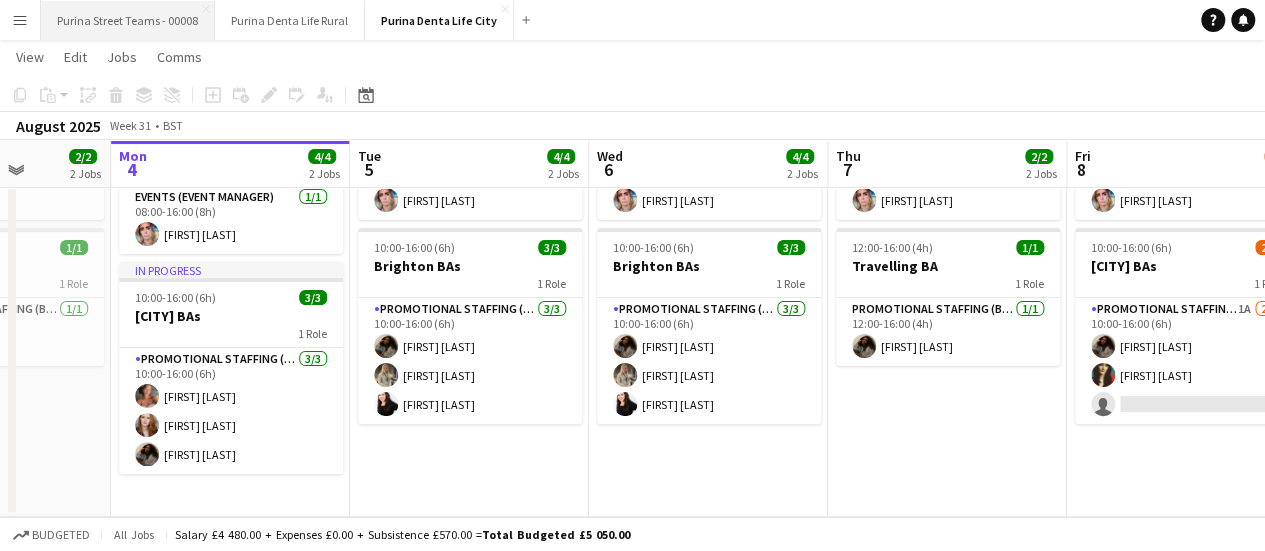 click on "Purina Street Teams - 00008
Close" at bounding box center [128, 20] 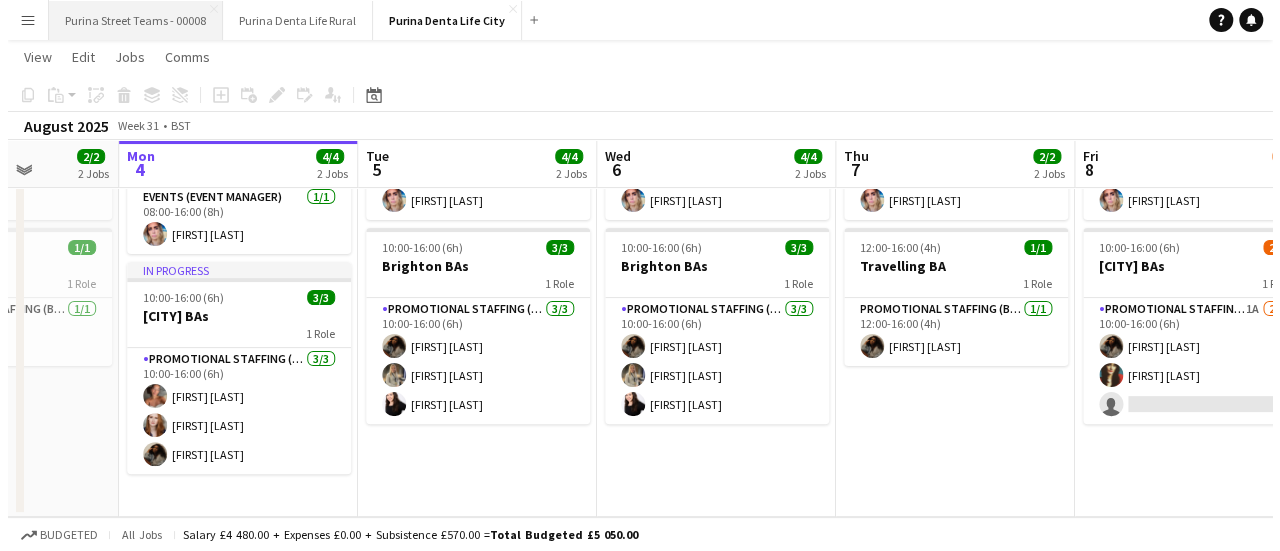 scroll, scrollTop: 0, scrollLeft: 0, axis: both 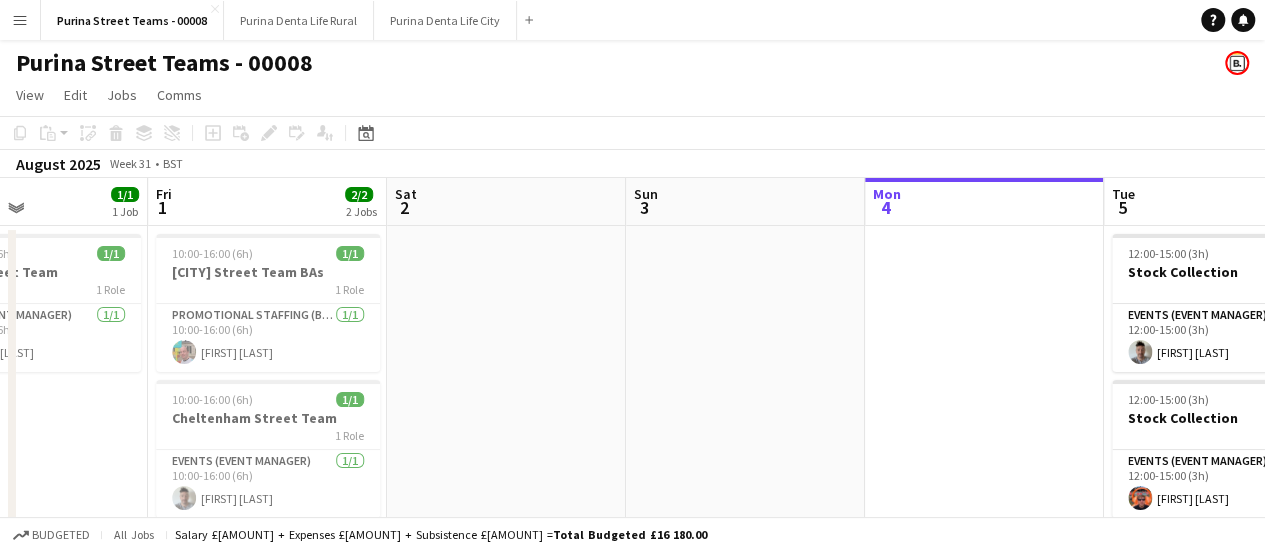 click on "Tue   29   Wed   30   2/2   2 Jobs   Thu   31   1/1   1 Job   Fri   1   2/2   2 Jobs   Sat   2   Sun   3   Mon   4   Tue   5   2/2   2 Jobs   Wed   6   6/6   5 Jobs   Thu   7   4/6   5 Jobs   Fri   8   3/3   3 Jobs      10:00-15:00 (5h)    1/1   [CITY] Street Team BAs   1 Role   Promotional Staffing (Brand Ambassadors)   1/1   10:00-15:00 (5h)
[FIRST] [LAST]     10:00-16:00 (6h)    1/1   [CITY] Street Team   1 Role   Events (Event Manager)   1/1   10:00-16:00 (6h)
[FIRST] [LAST]     10:00-16:00 (6h)    1/1   [CITY] Street Team   1 Role   Events (Event Manager)   1/1   10:00-16:00 (6h)
[FIRST] [LAST]     10:00-16:00 (6h)    1/1   [CITY] Street Team BAs   1 Role   Promotional Staffing (Brand Ambassadors)   1/1   10:00-16:00 (6h)
[FIRST] [LAST]     10:00-16:00 (6h)    1/1   [CITY] Street Team   1 Role   Events (Event Manager)   1/1   10:00-16:00 (6h)
[FIRST] [LAST]     12:00-15:00 (3h)    1/1   Stock Collection    1 Role   Events (Event Manager)   1/1   12:00-15:00 (3h)
[FIRST] [LAST]     12:00-15:00 (3h)" at bounding box center (632, 650) 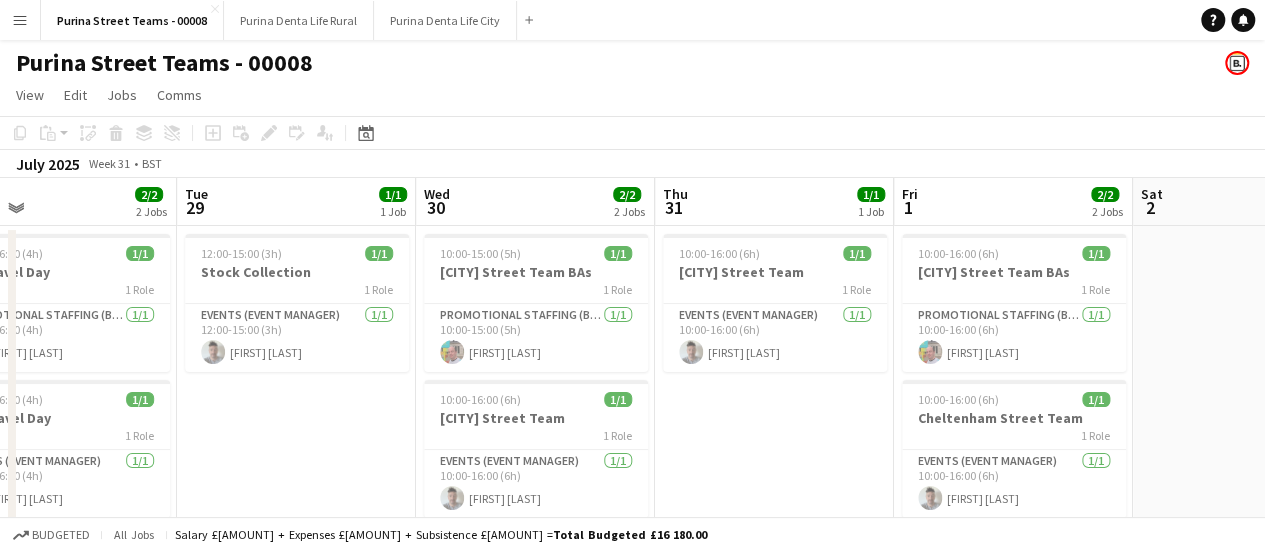 drag, startPoint x: 900, startPoint y: 306, endPoint x: 920, endPoint y: 312, distance: 20.880613 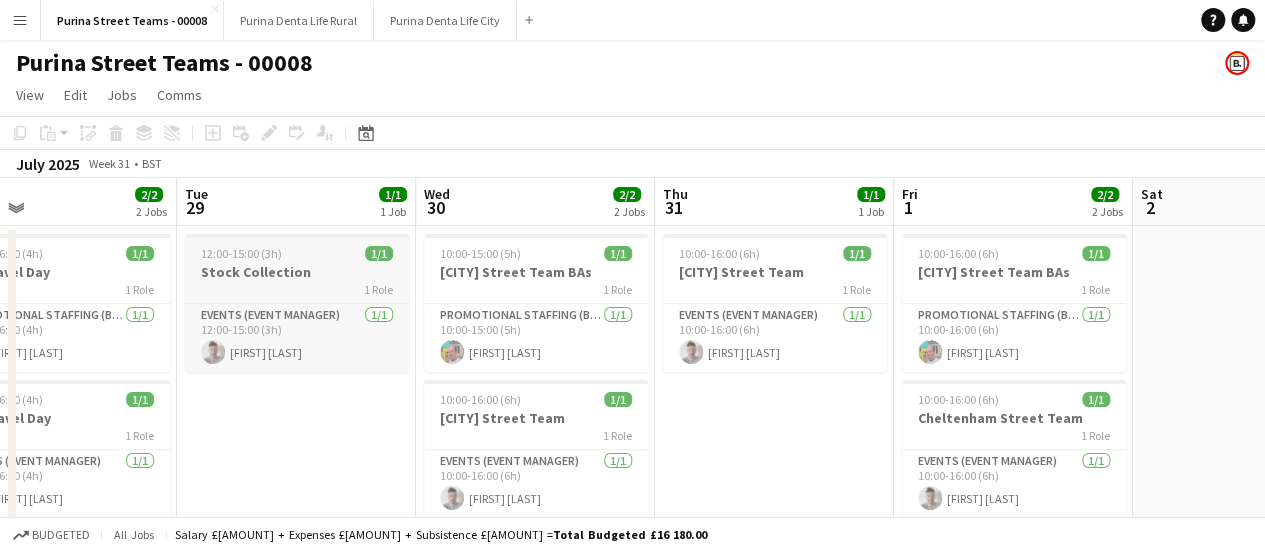 scroll, scrollTop: 0, scrollLeft: 546, axis: horizontal 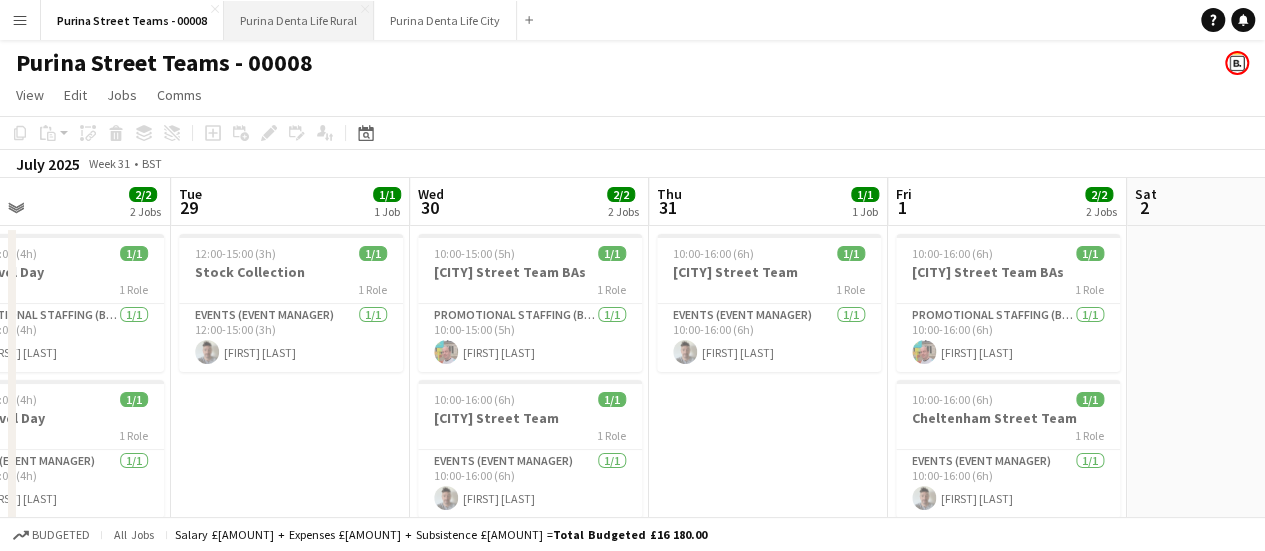 click on "Purina Denta Life Rural
Close" at bounding box center (299, 20) 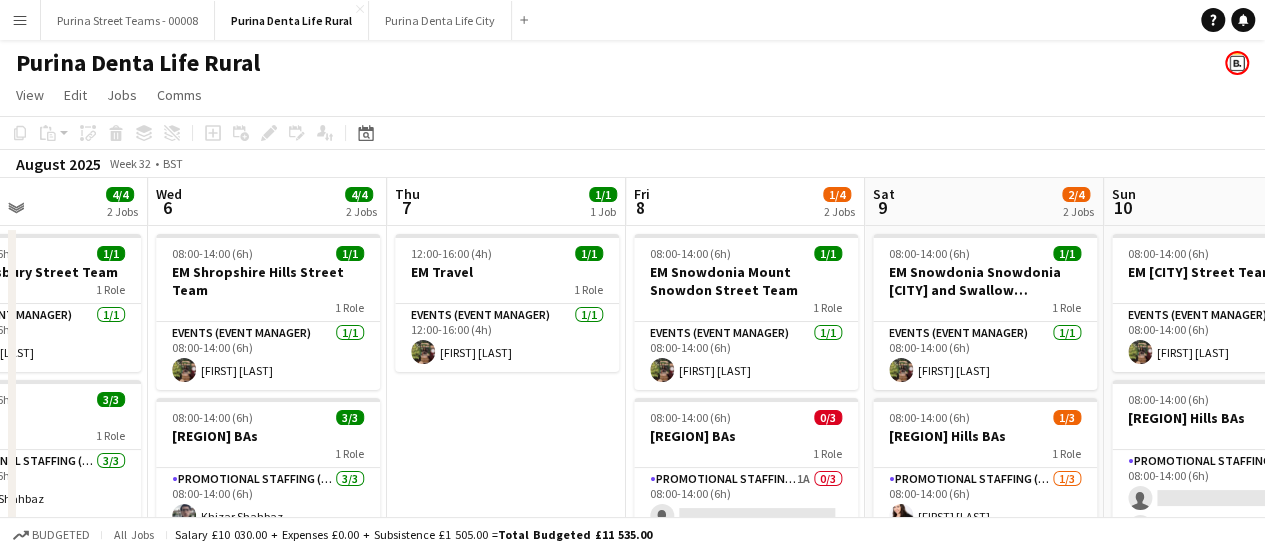 drag, startPoint x: 913, startPoint y: 357, endPoint x: 344, endPoint y: 350, distance: 569.043 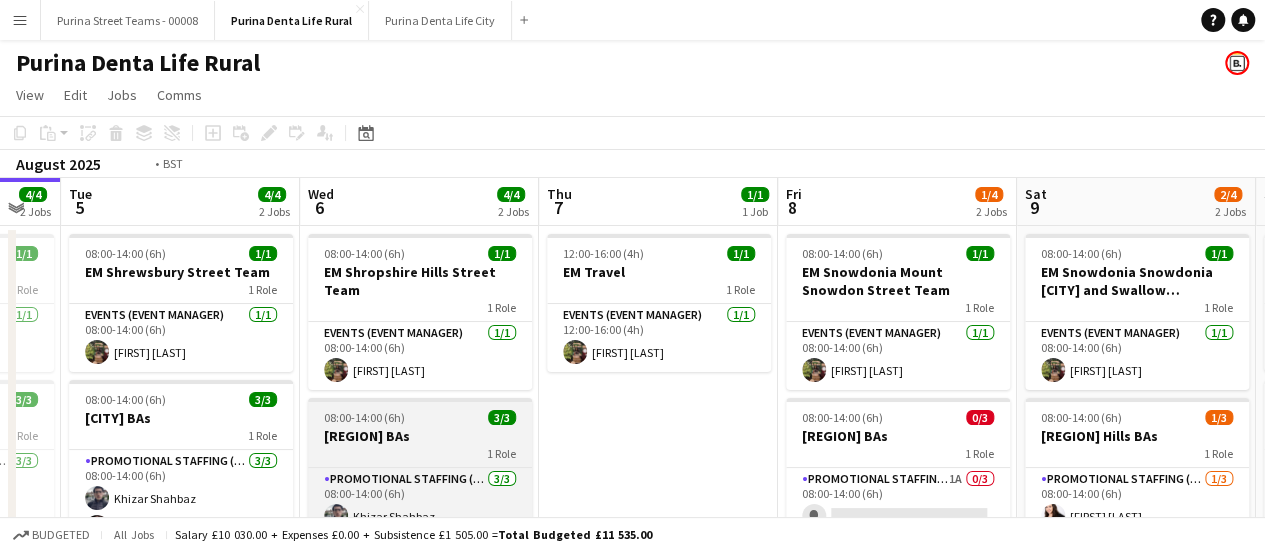 drag, startPoint x: 1279, startPoint y: 421, endPoint x: 1110, endPoint y: 421, distance: 169 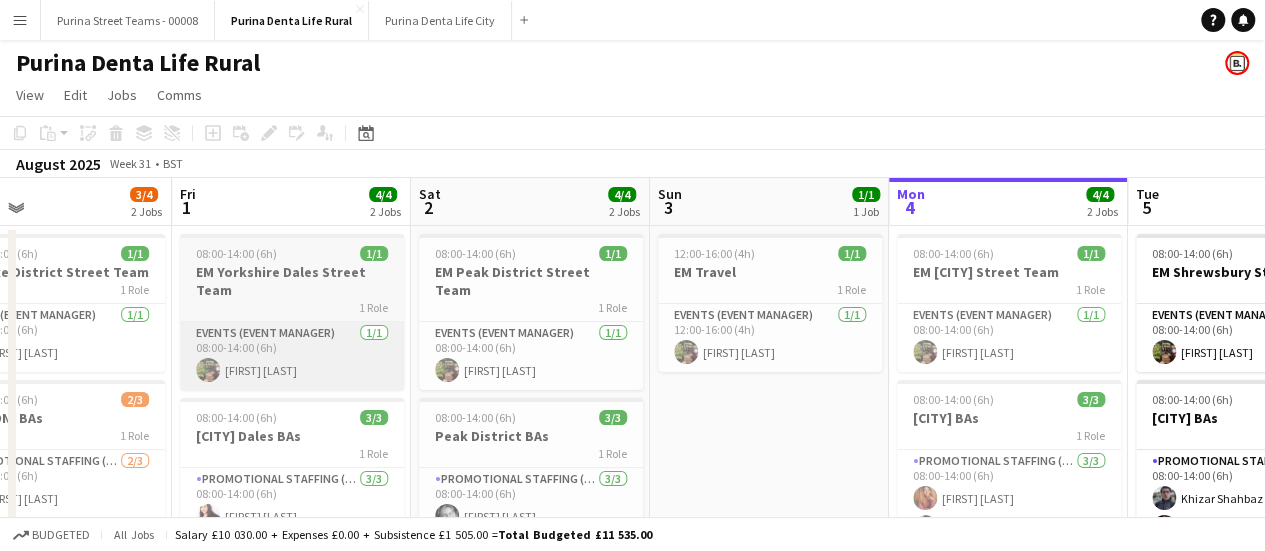 drag, startPoint x: 688, startPoint y: 350, endPoint x: 502, endPoint y: 344, distance: 186.09676 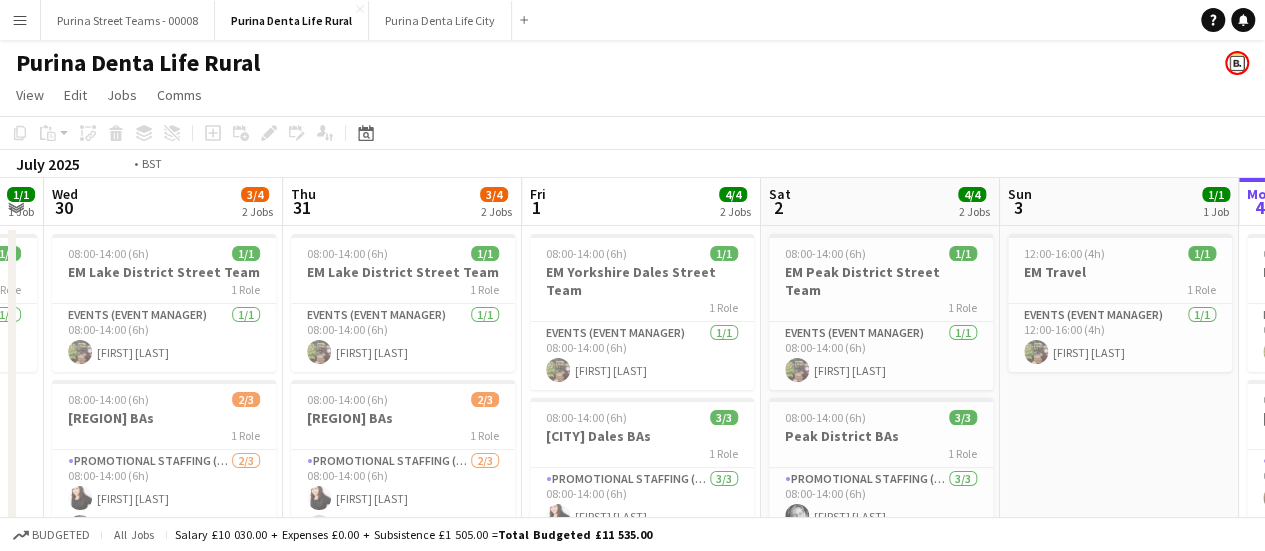 drag, startPoint x: 301, startPoint y: 325, endPoint x: 985, endPoint y: 362, distance: 685 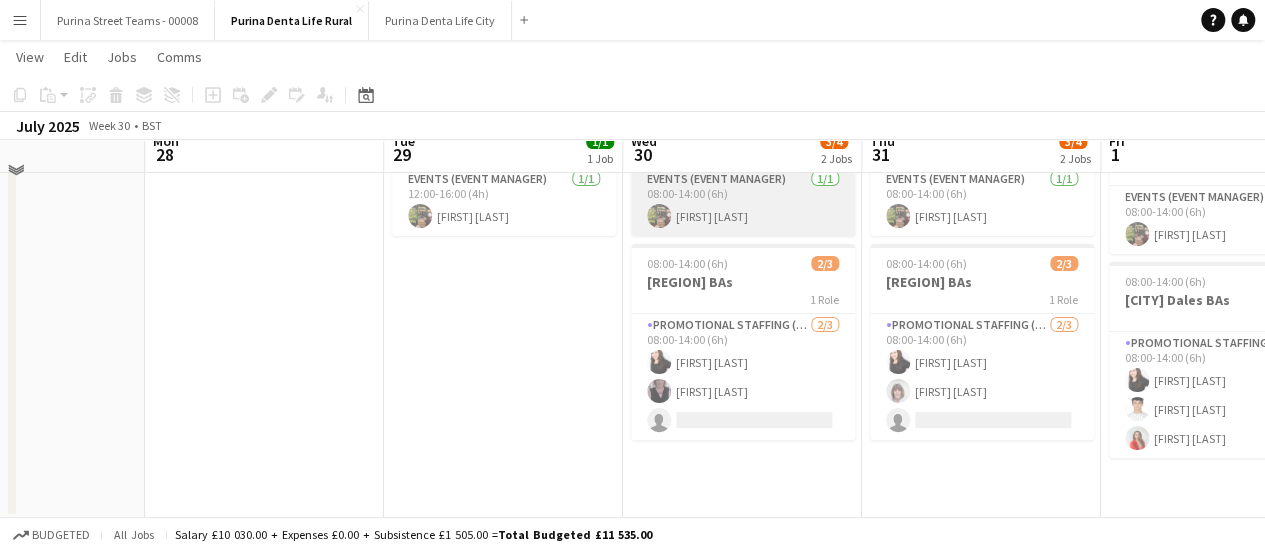 scroll, scrollTop: 136, scrollLeft: 0, axis: vertical 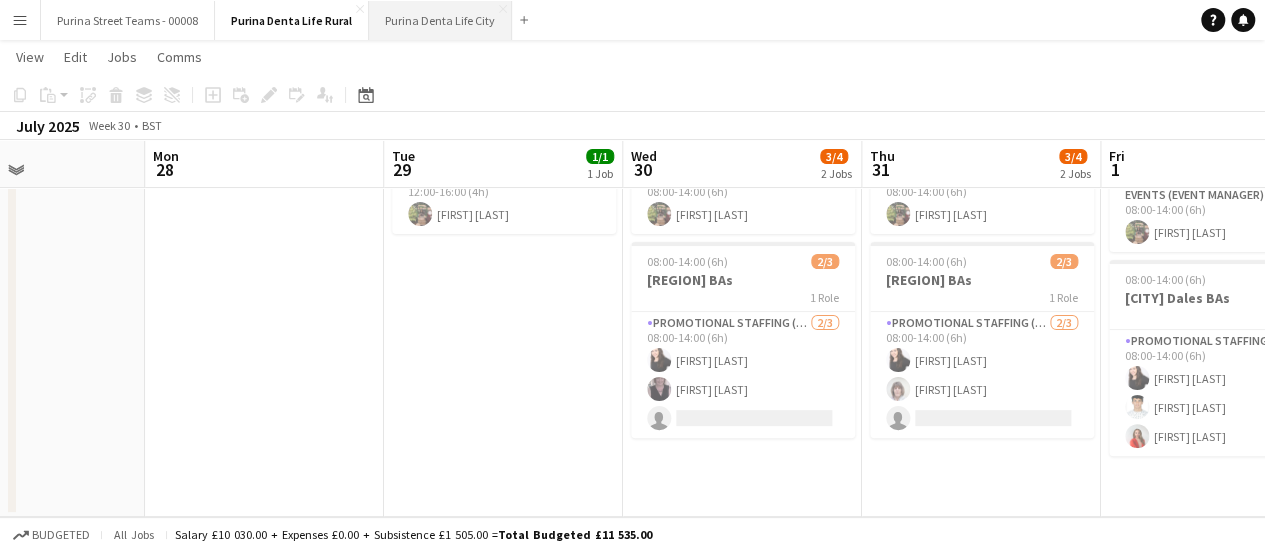 click on "Purina Denta Life City
Close" at bounding box center [440, 20] 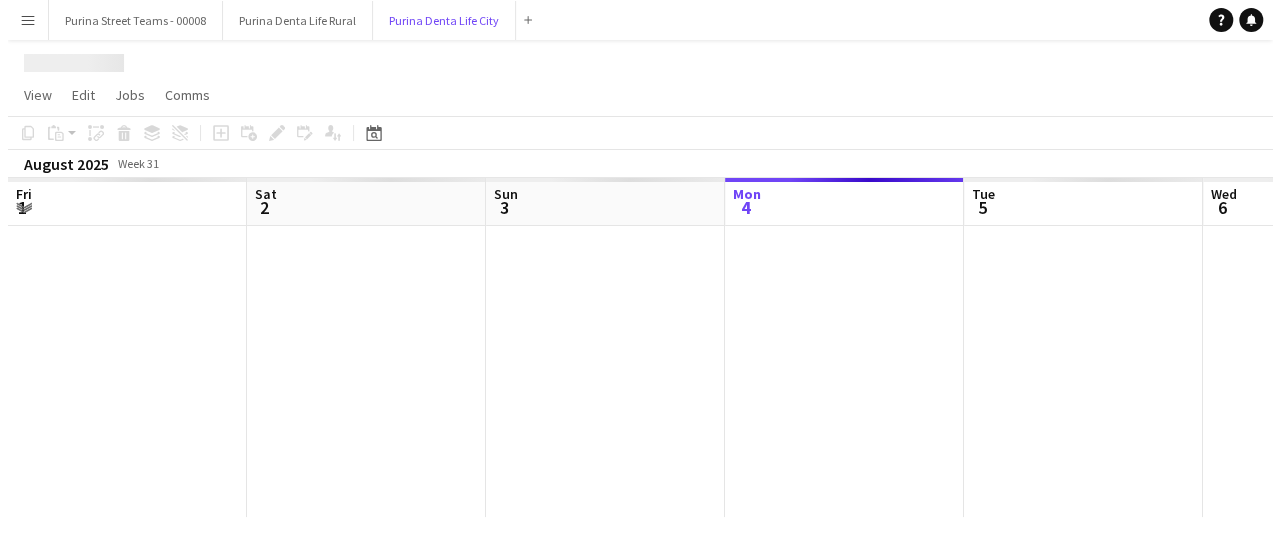 scroll, scrollTop: 0, scrollLeft: 0, axis: both 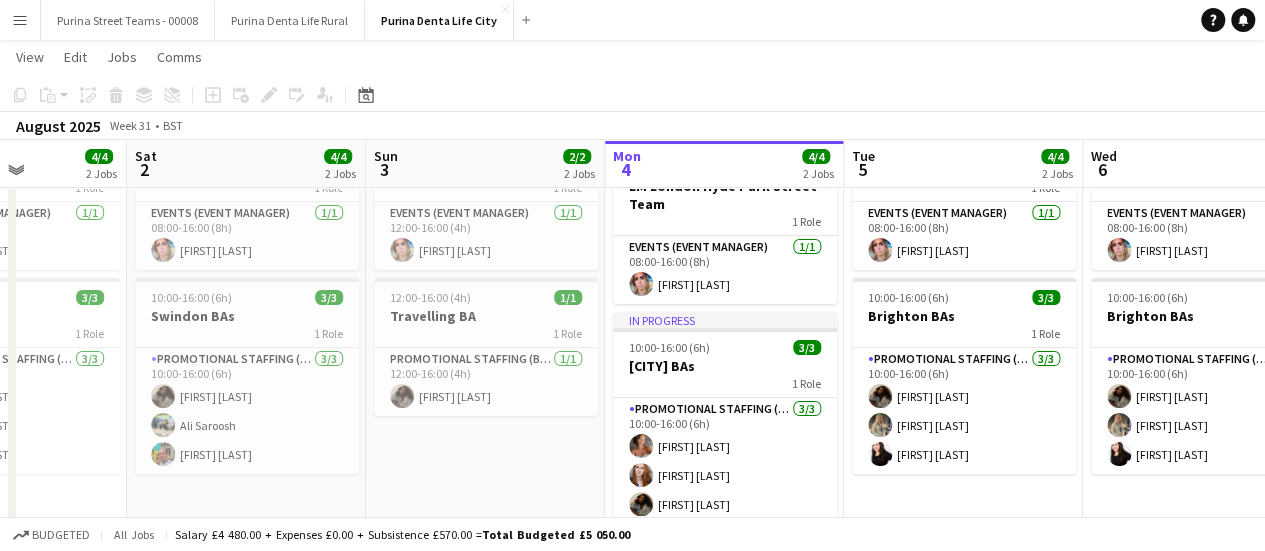 drag, startPoint x: 439, startPoint y: 321, endPoint x: 767, endPoint y: 323, distance: 328.0061 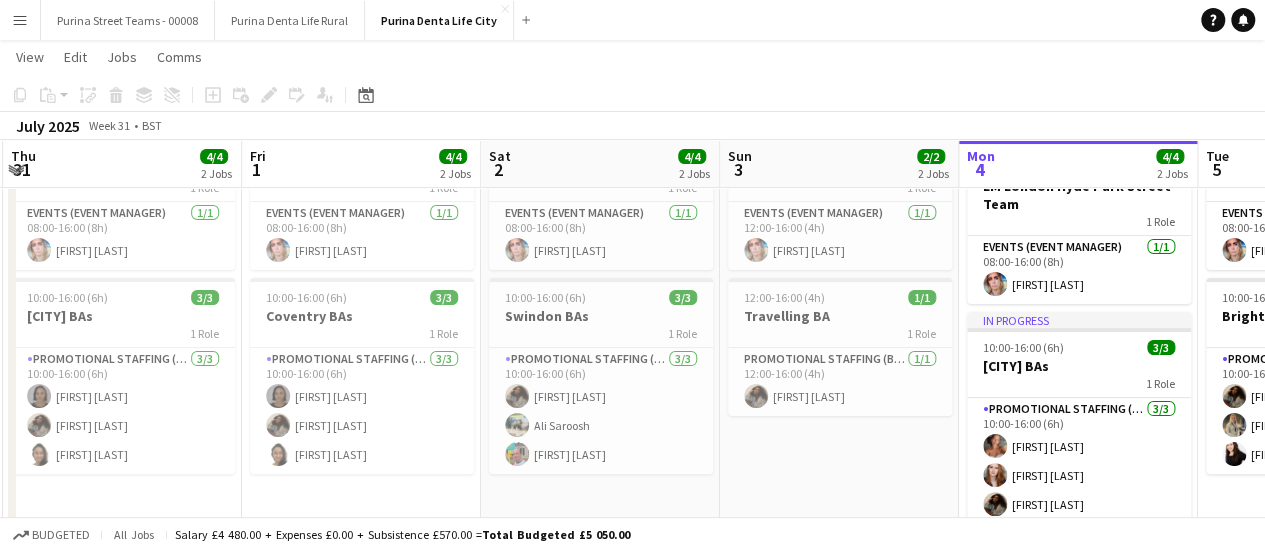 drag, startPoint x: 418, startPoint y: 304, endPoint x: 708, endPoint y: 309, distance: 290.0431 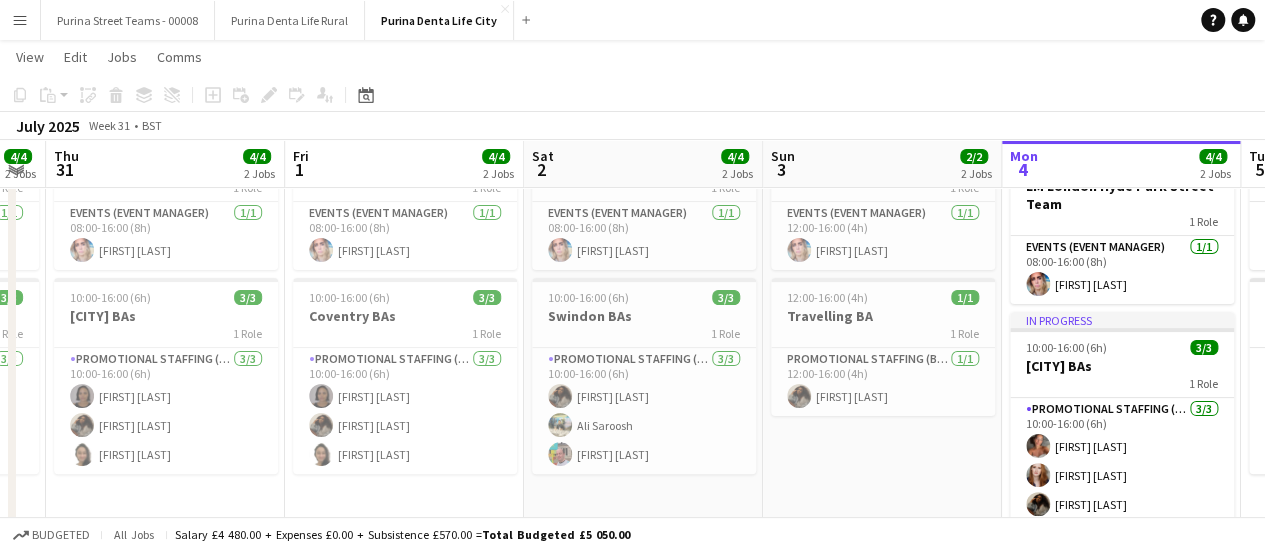 scroll, scrollTop: 0, scrollLeft: 475, axis: horizontal 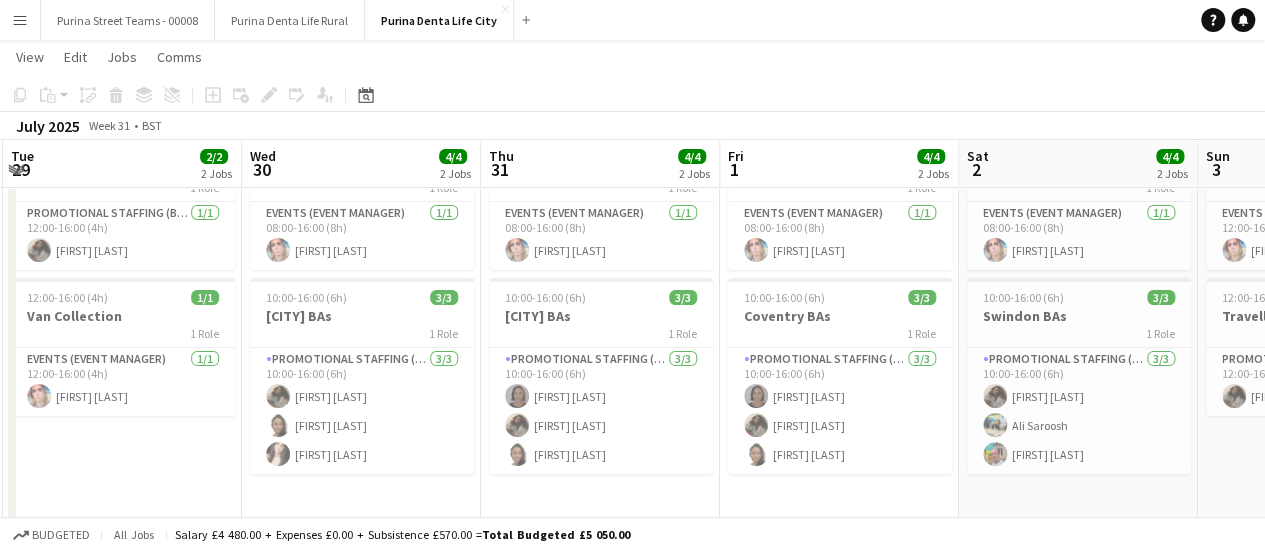 drag, startPoint x: 438, startPoint y: 289, endPoint x: 634, endPoint y: 295, distance: 196.09181 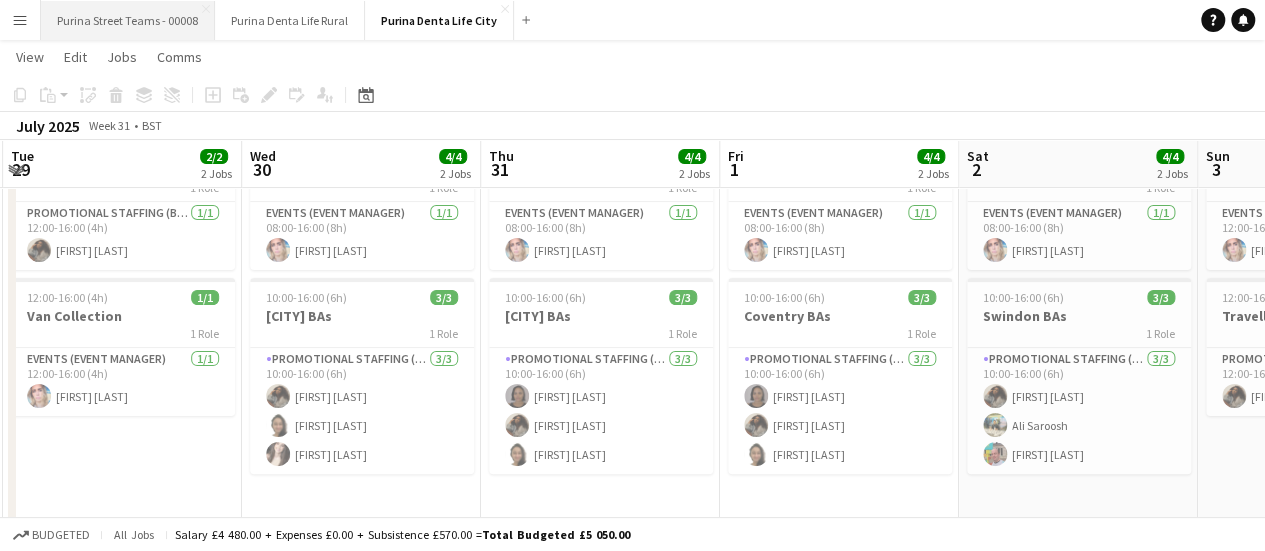 click on "Purina Street Teams - 00008
Close" at bounding box center [128, 20] 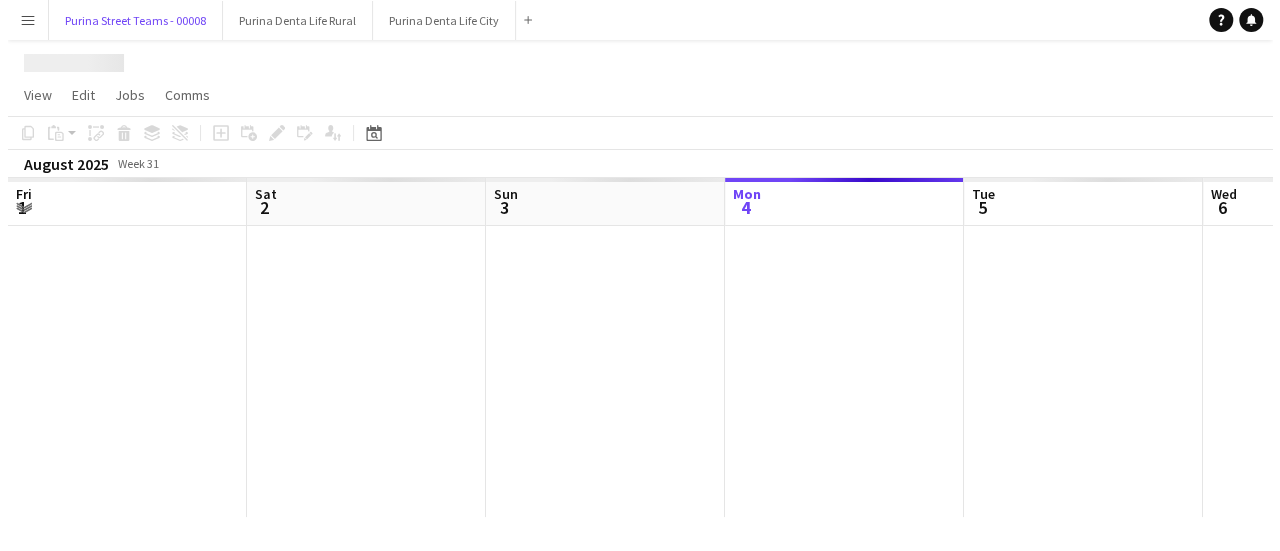 scroll, scrollTop: 0, scrollLeft: 0, axis: both 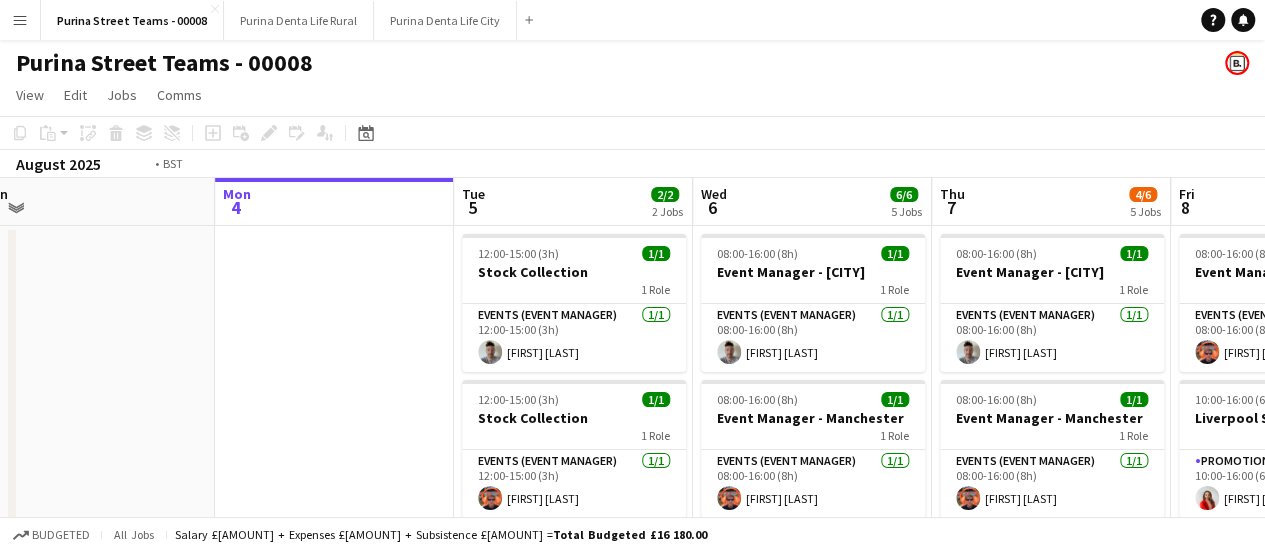 drag, startPoint x: 756, startPoint y: 349, endPoint x: 402, endPoint y: 315, distance: 355.62903 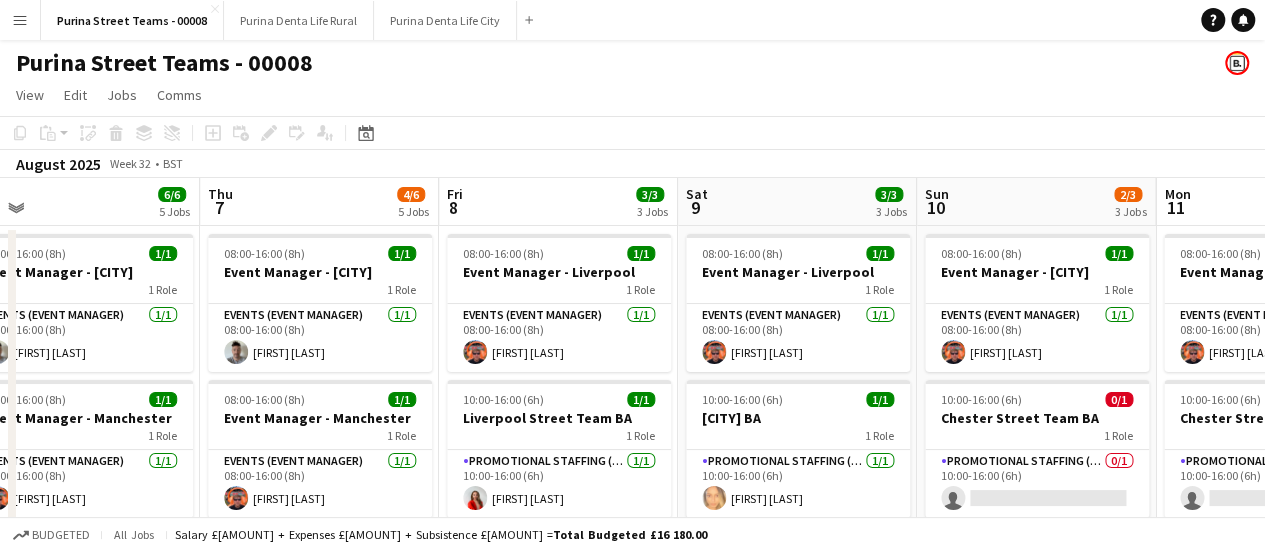 drag, startPoint x: 845, startPoint y: 301, endPoint x: 262, endPoint y: 272, distance: 583.7208 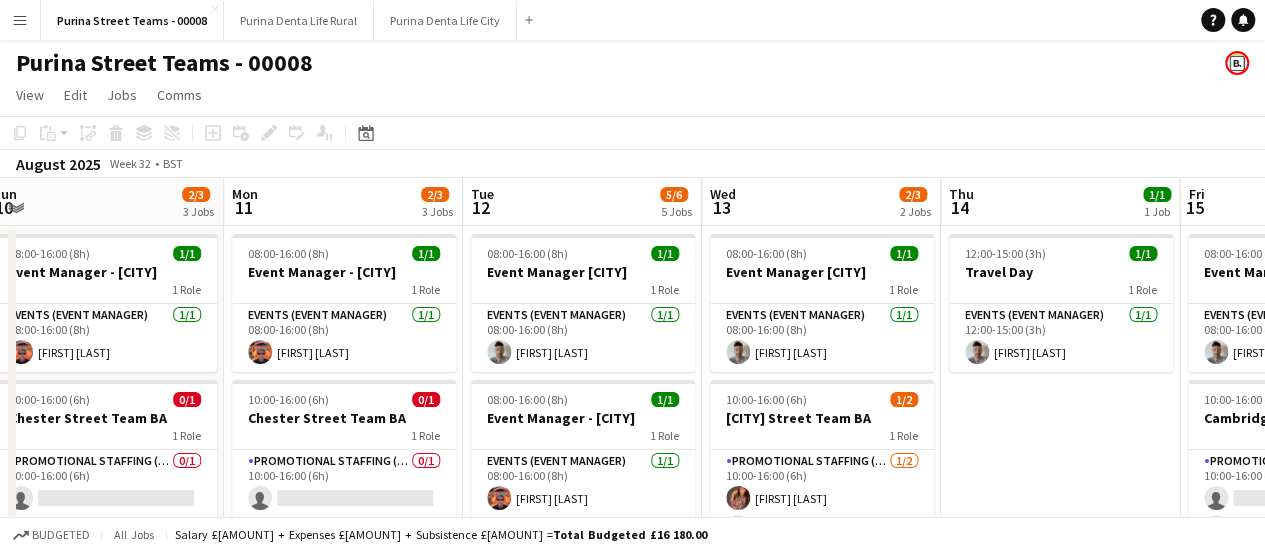 drag, startPoint x: 1076, startPoint y: 345, endPoint x: 534, endPoint y: 335, distance: 542.0922 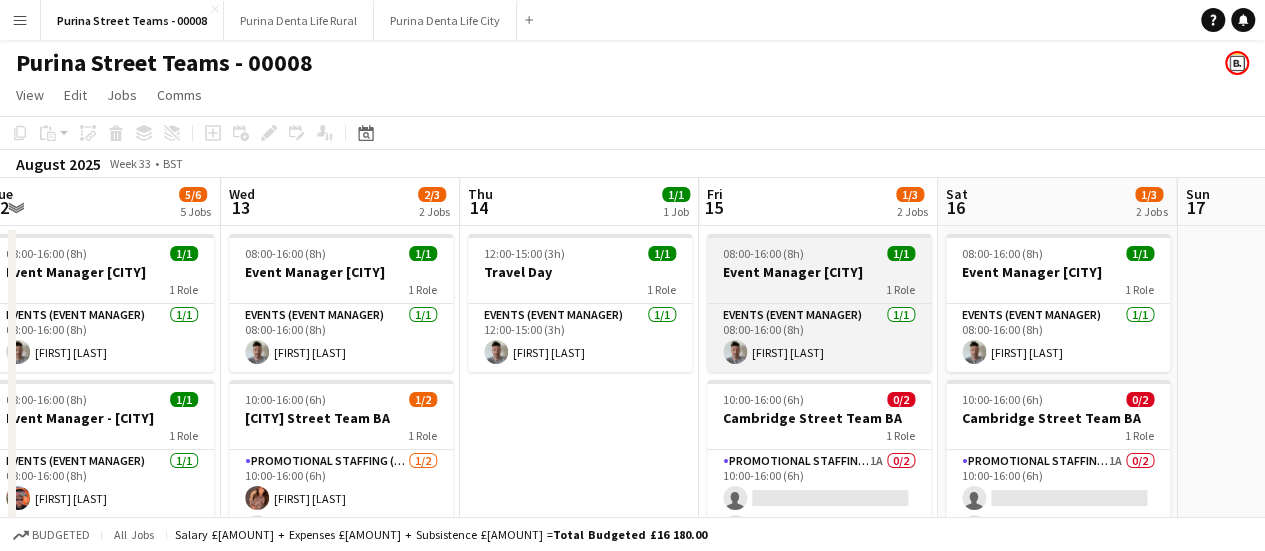 drag, startPoint x: 497, startPoint y: 260, endPoint x: 842, endPoint y: 269, distance: 345.11737 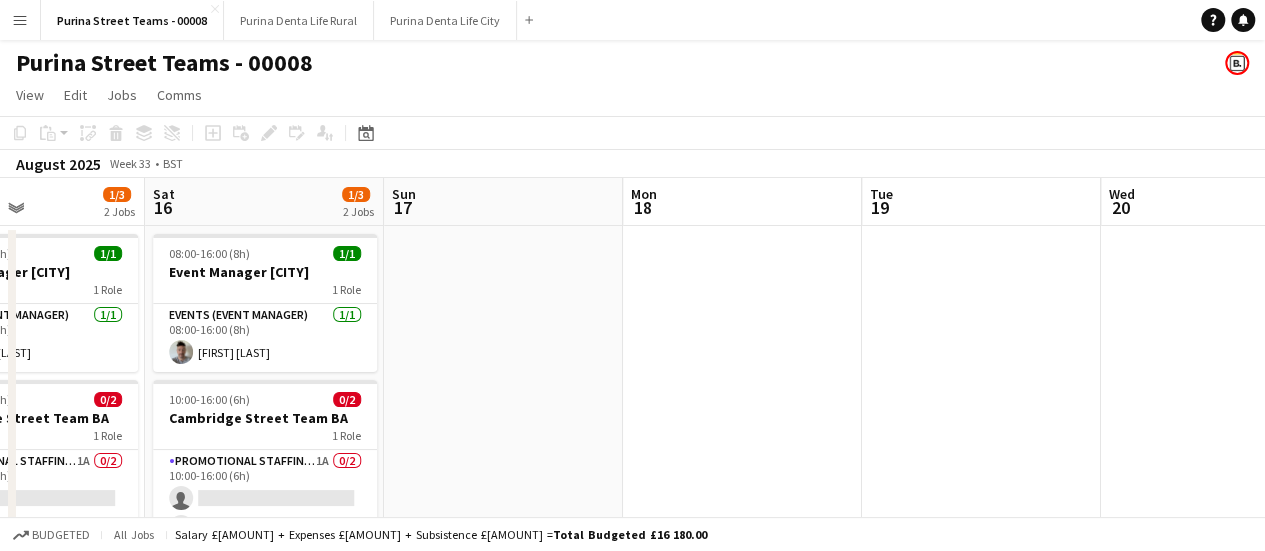 drag, startPoint x: 716, startPoint y: 274, endPoint x: 218, endPoint y: 237, distance: 499.37262 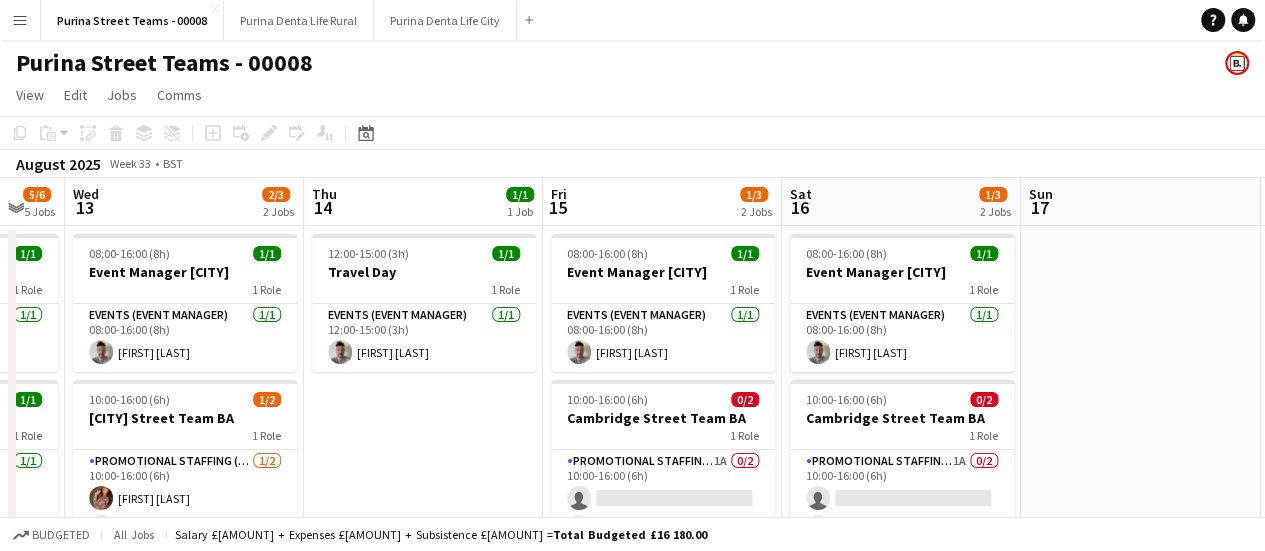 drag, startPoint x: 300, startPoint y: 288, endPoint x: 937, endPoint y: 307, distance: 637.2833 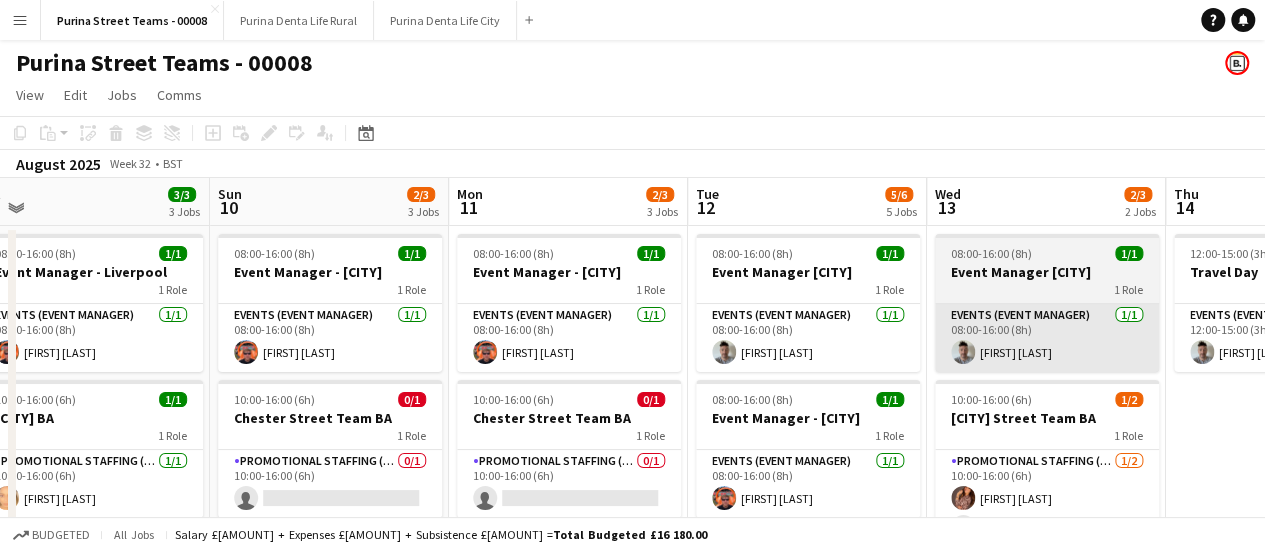 drag, startPoint x: 121, startPoint y: 278, endPoint x: 943, endPoint y: 321, distance: 823.1239 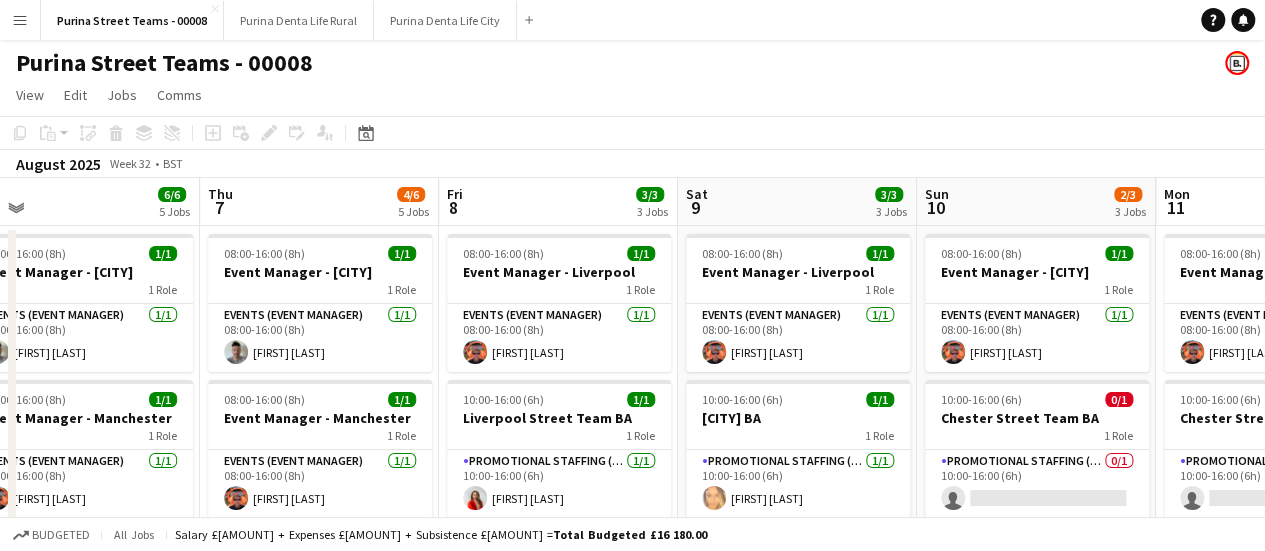 drag, startPoint x: 822, startPoint y: 267, endPoint x: 882, endPoint y: 263, distance: 60.133186 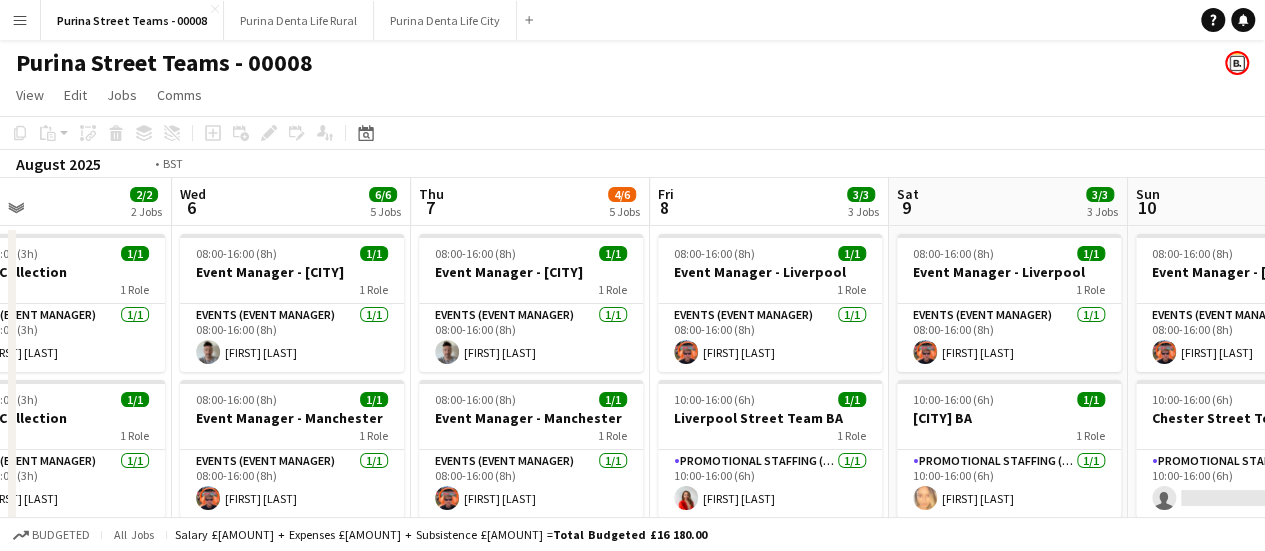 drag, startPoint x: 169, startPoint y: 311, endPoint x: 822, endPoint y: 281, distance: 653.6888 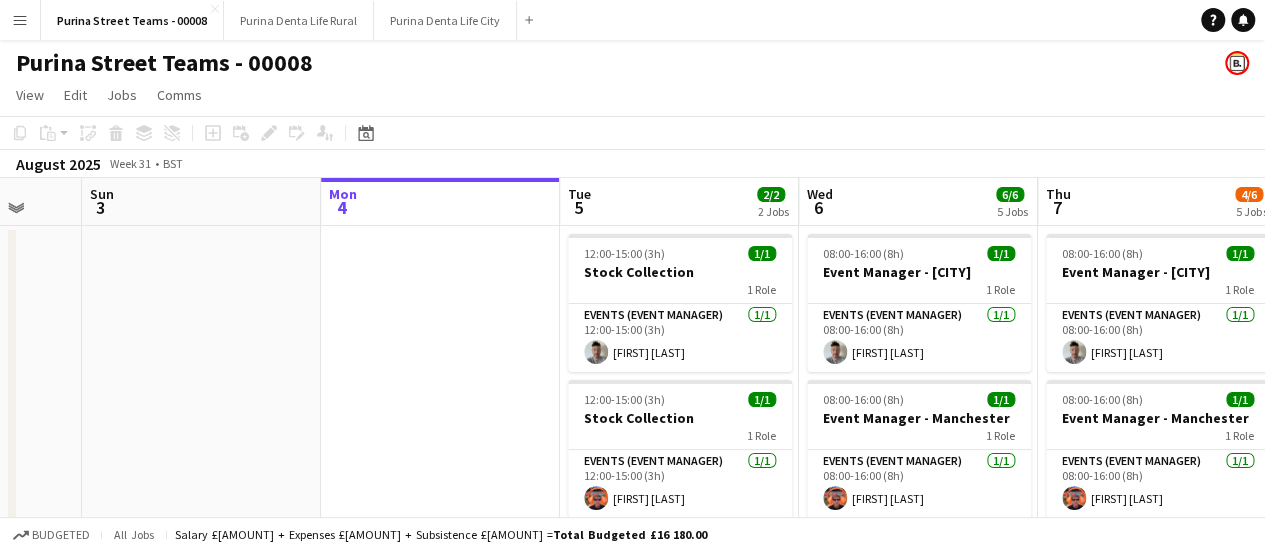 drag, startPoint x: 254, startPoint y: 326, endPoint x: 794, endPoint y: 331, distance: 540.02313 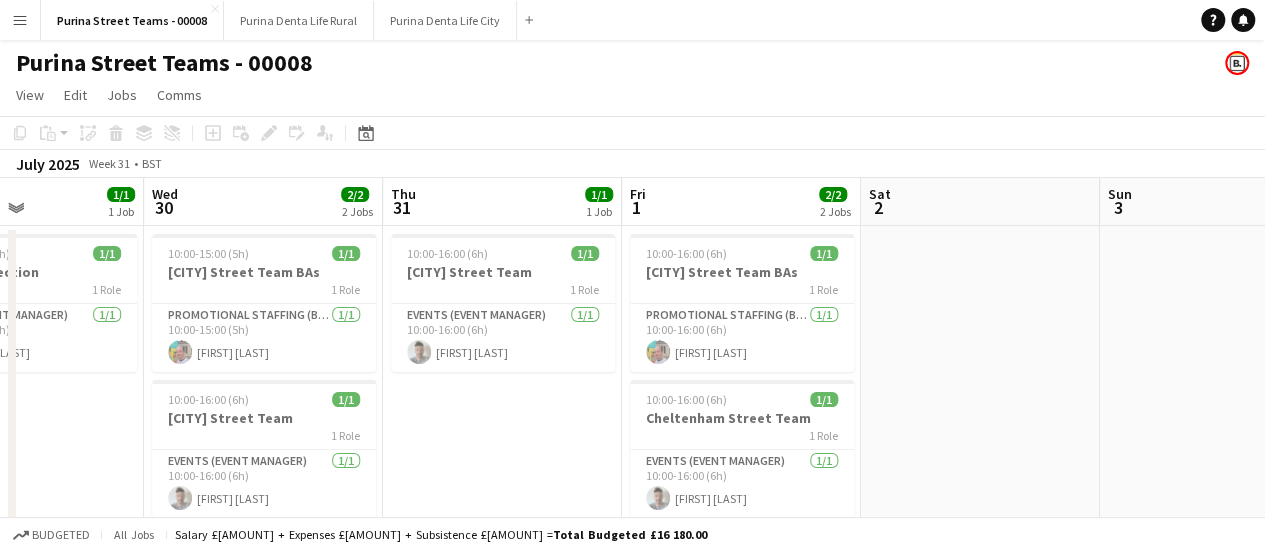 scroll, scrollTop: 0, scrollLeft: 564, axis: horizontal 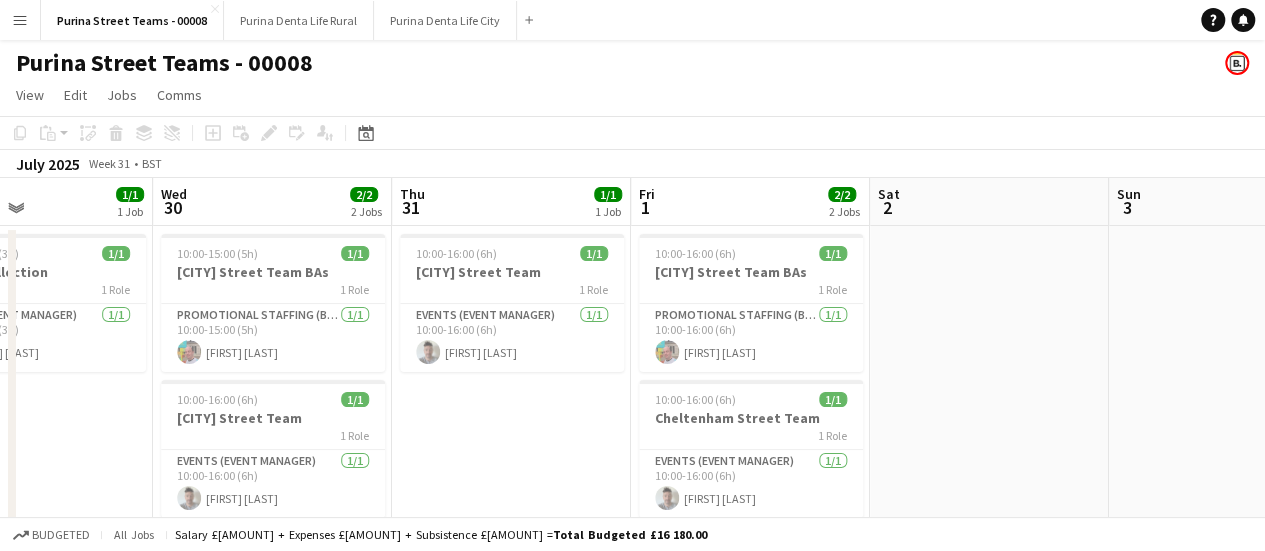 drag, startPoint x: 396, startPoint y: 344, endPoint x: 888, endPoint y: 344, distance: 492 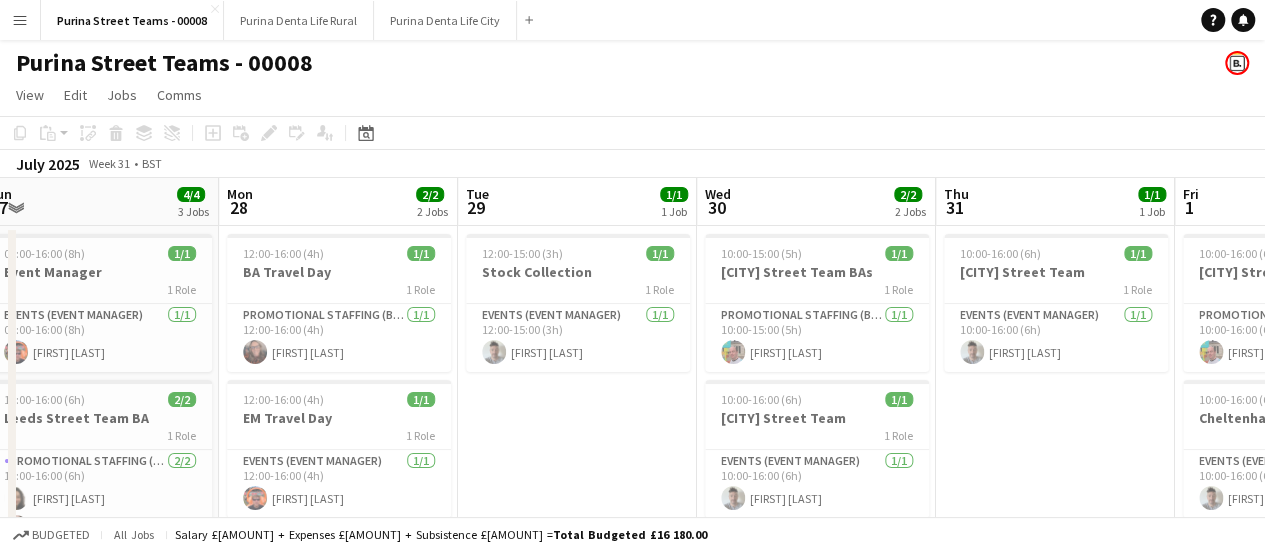 drag, startPoint x: 375, startPoint y: 361, endPoint x: 918, endPoint y: 291, distance: 547.4934 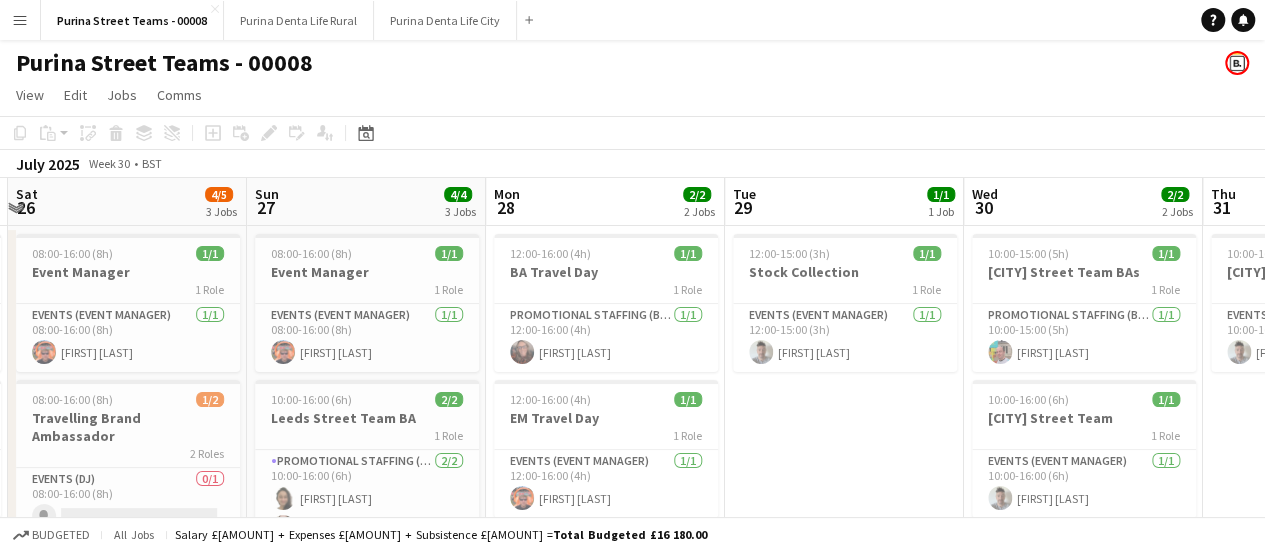 drag, startPoint x: 280, startPoint y: 302, endPoint x: 506, endPoint y: 304, distance: 226.00885 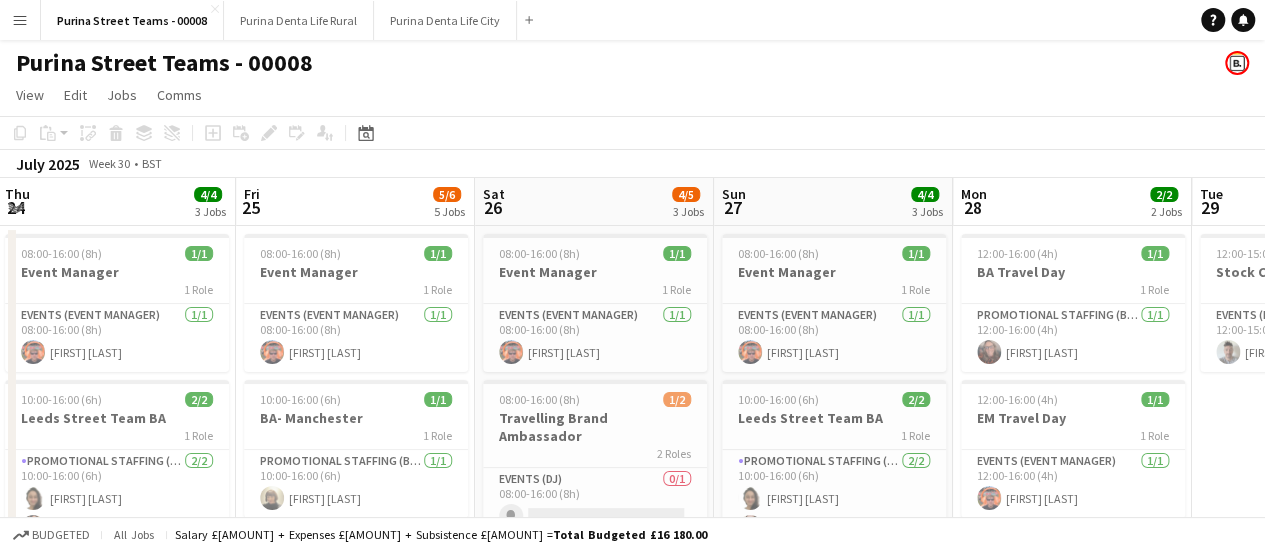 scroll, scrollTop: 0, scrollLeft: 476, axis: horizontal 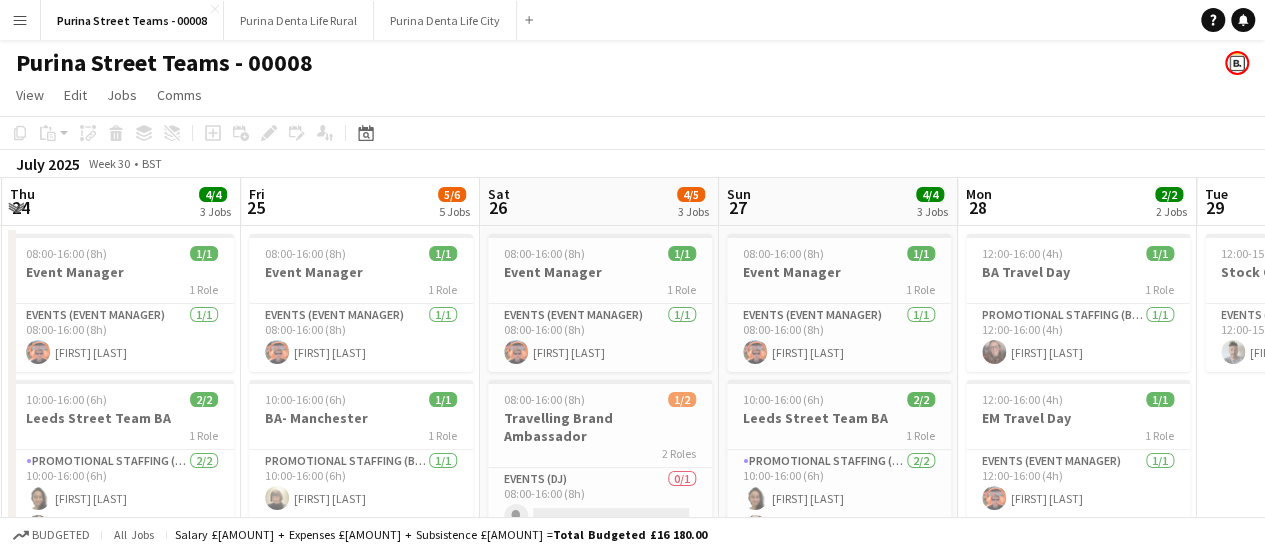 drag, startPoint x: 125, startPoint y: 265, endPoint x: 538, endPoint y: 280, distance: 413.2723 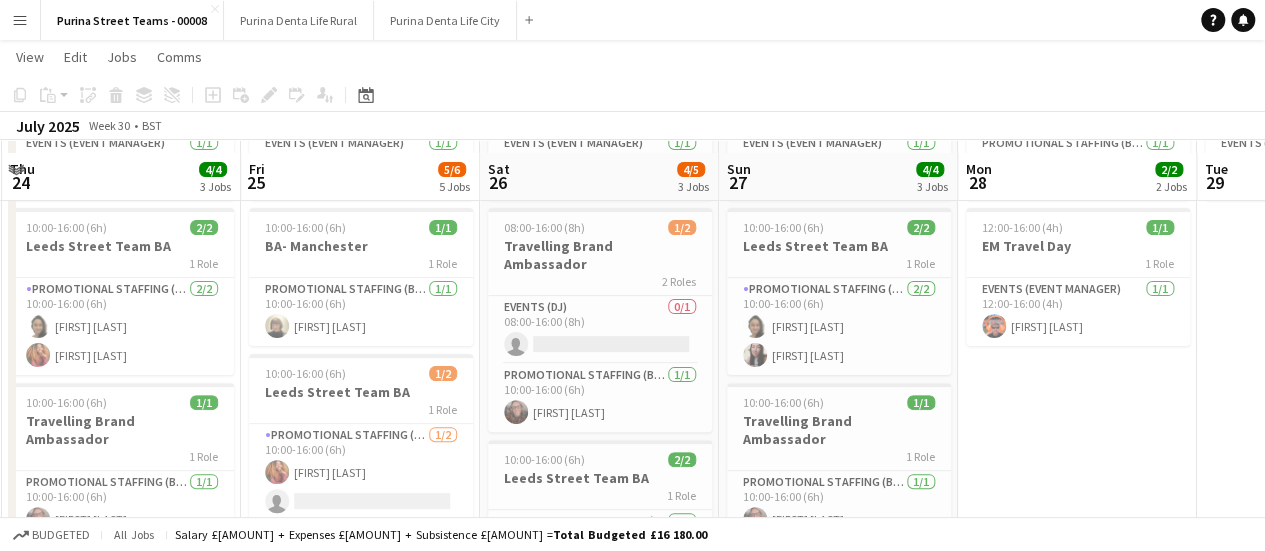 scroll, scrollTop: 200, scrollLeft: 0, axis: vertical 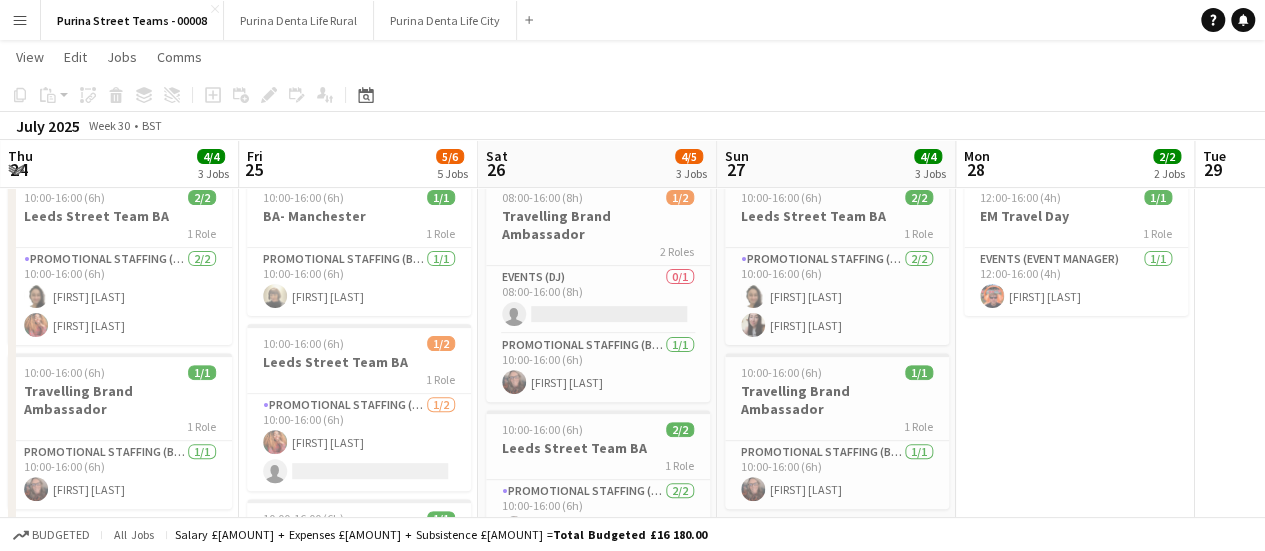 click on "08:00-16:00 (8h)    1/1   Event Manager    1 Role   Events (Event Manager)   1/1   08:00-16:00 (8h)
[FIRST] [LAST]     10:00-16:00 (6h)    1/1   BA- Manchester   1 Role   Promotional Staffing (Brand Ambassadors)   1/1   10:00-16:00 (6h)
[FIRST] [LAST]     10:00-16:00 (6h)    1/2   Leeds Street Team BA   1 Role   Promotional Staffing (Brand Ambassadors)   1/2   10:00-16:00 (6h)
[FIRST] [LAST]
single-neutral-actions
10:00-16:00 (6h)    1/1   Team Leader - Manchester   1 Role   Promotional Staffing (Brand Ambassadors)   1/1   10:00-16:00 (6h)
[FIRST] [LAST]     10:00-16:00 (6h)    1/1   Travelling Brand Ambassador   1 Role   Promotional Staffing (Brand Ambassadors)   1/1   10:00-16:00 (6h)
[FIRST] [LAST]" at bounding box center (358, 472) 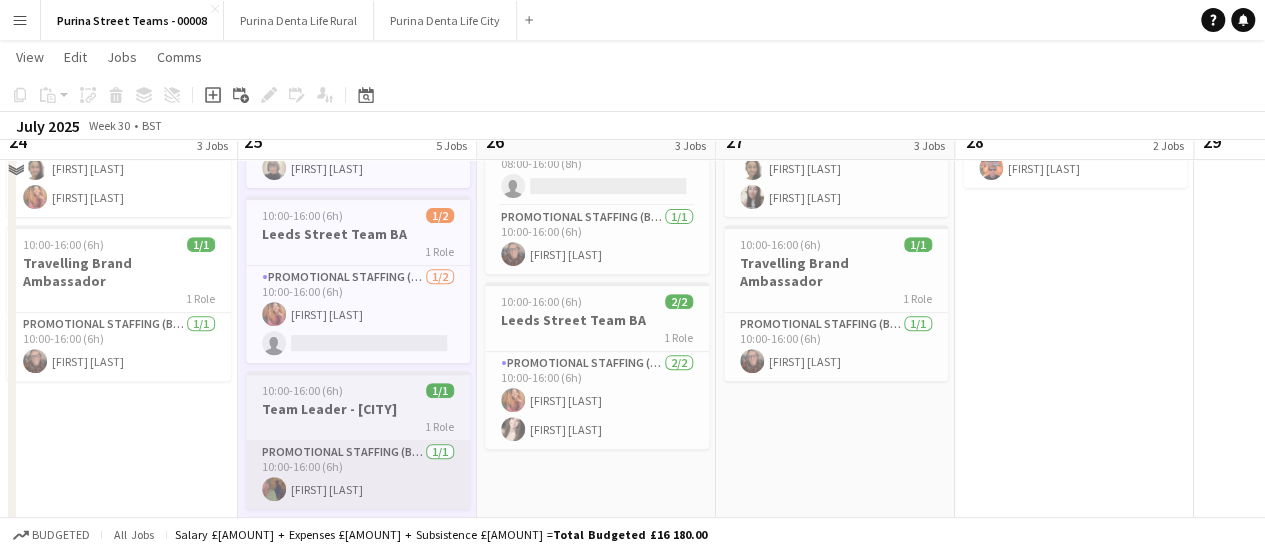 scroll, scrollTop: 300, scrollLeft: 0, axis: vertical 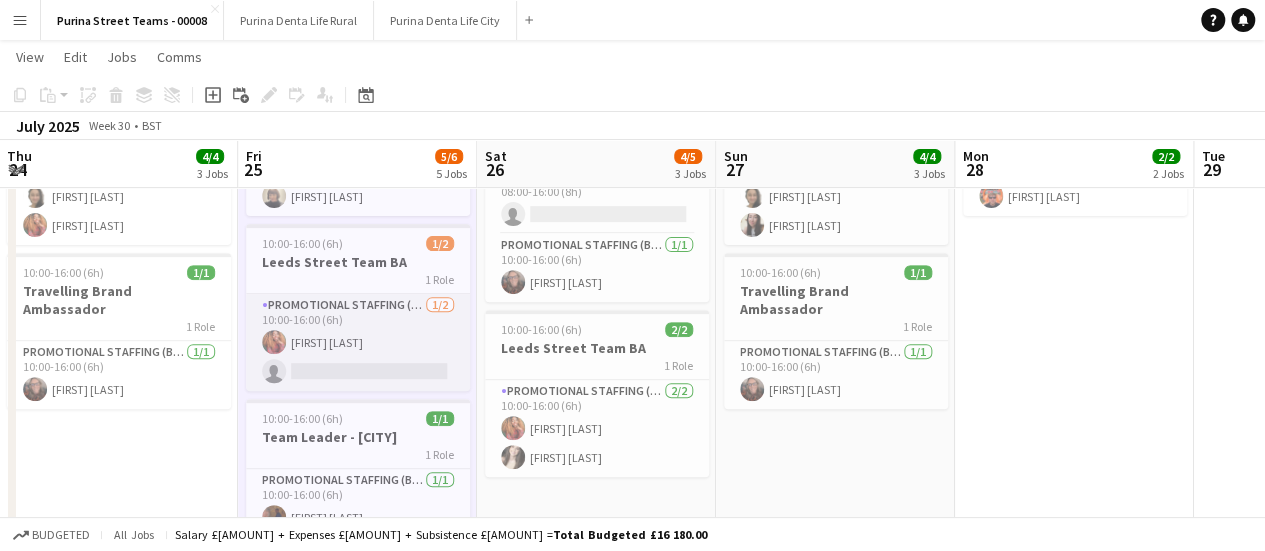 click on "Promotional Staffing (Brand Ambassadors)   1/2   10:00-16:00 (6h)
[FIRST] [LAST]
single-neutral-actions" at bounding box center [358, 342] 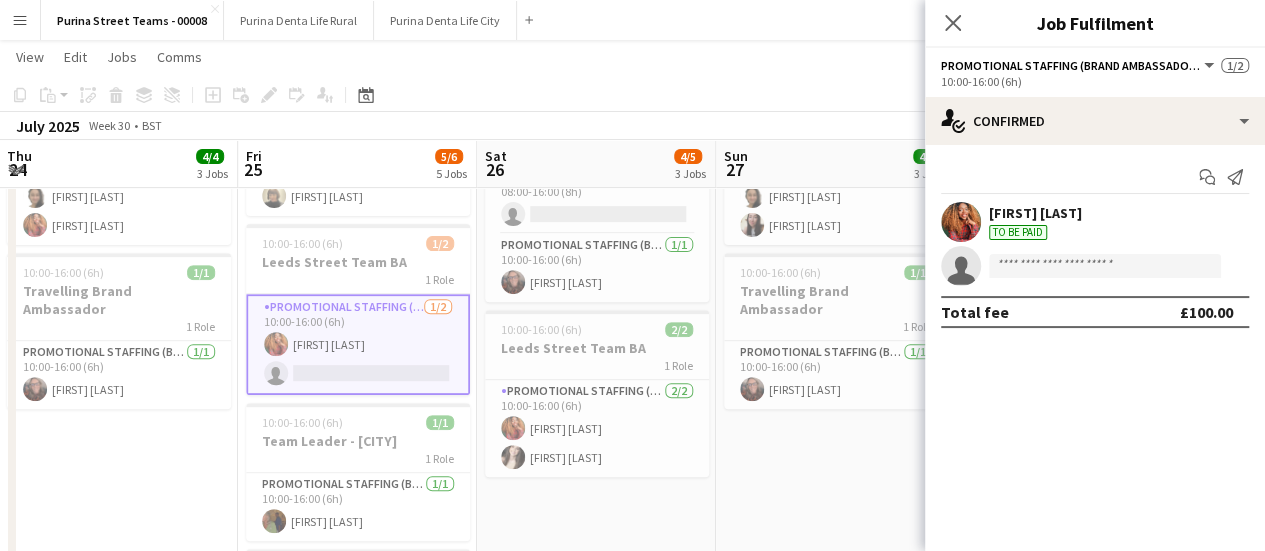 click on "single-neutral-actions" 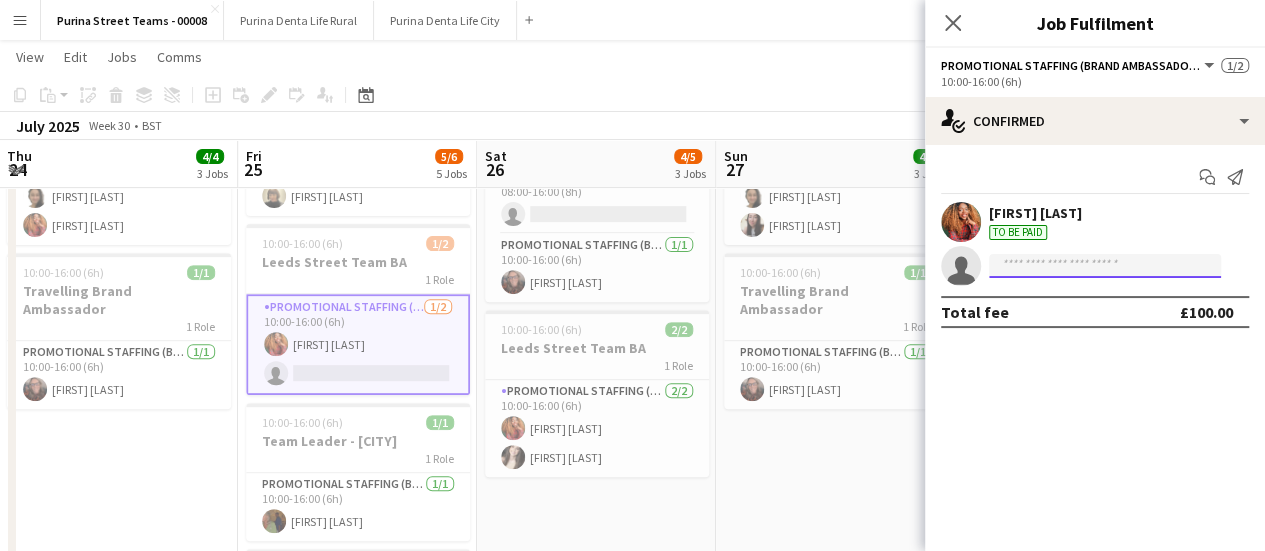 click 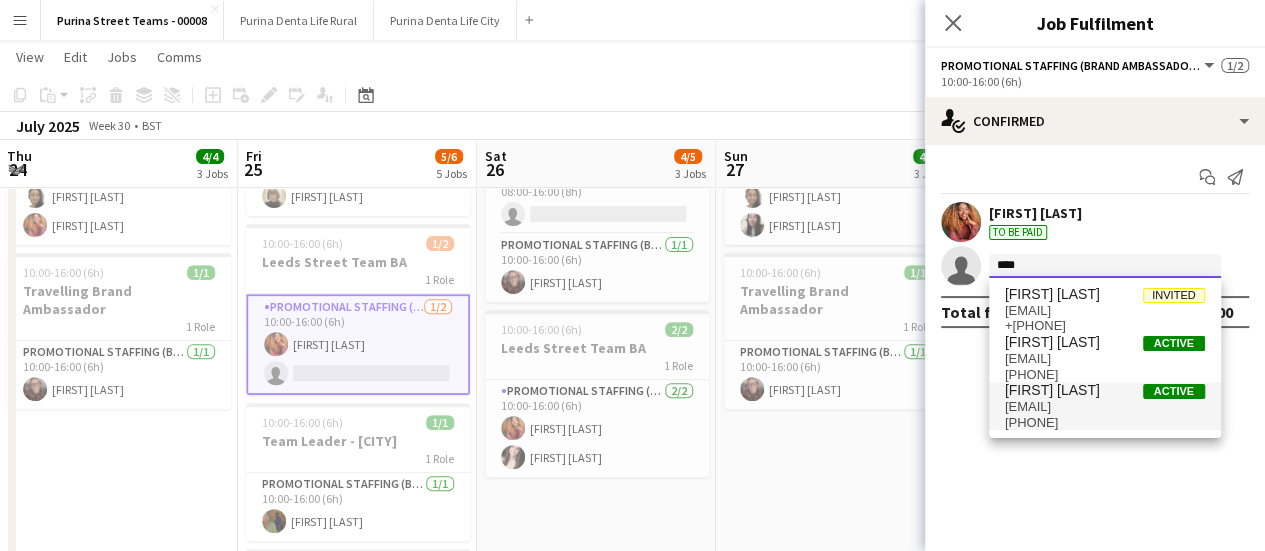 type on "****" 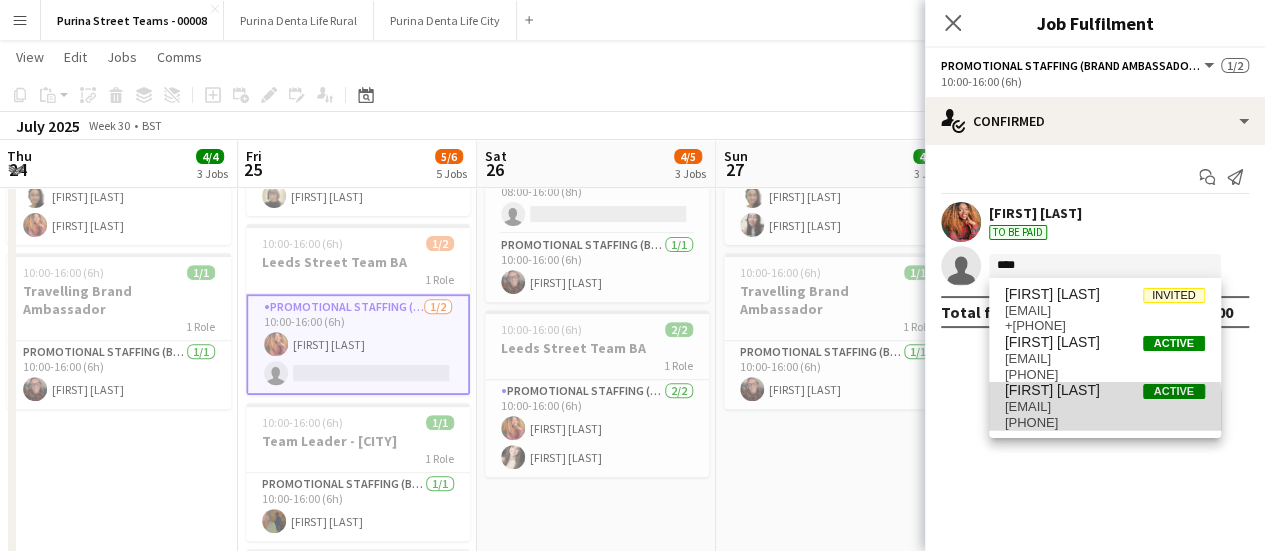 click on "[PHONE]" at bounding box center [1105, 423] 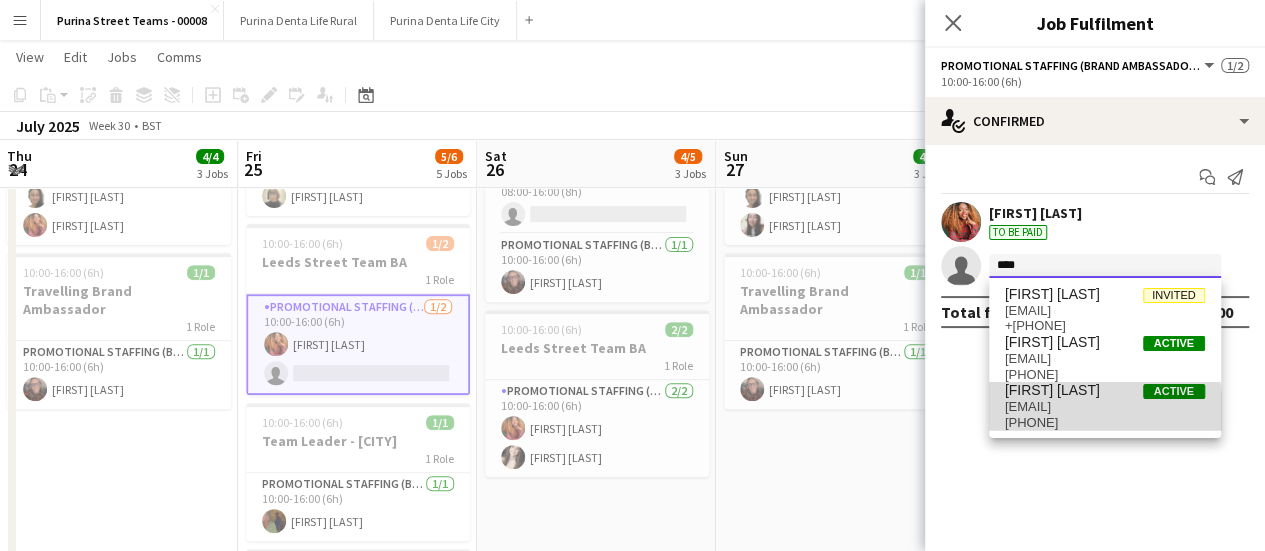 type 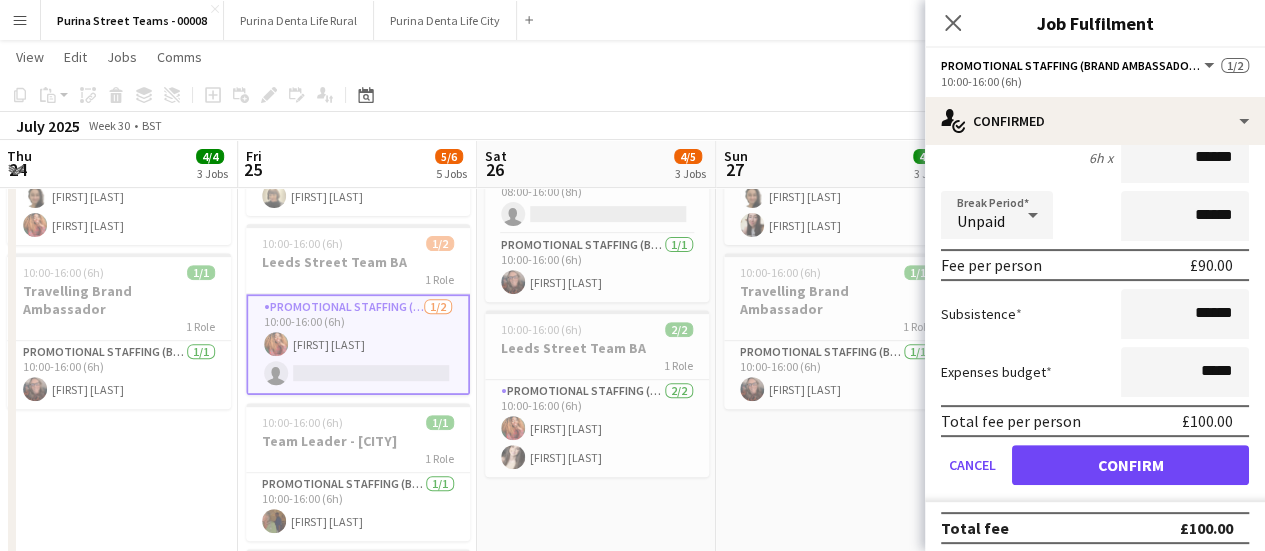 scroll, scrollTop: 246, scrollLeft: 0, axis: vertical 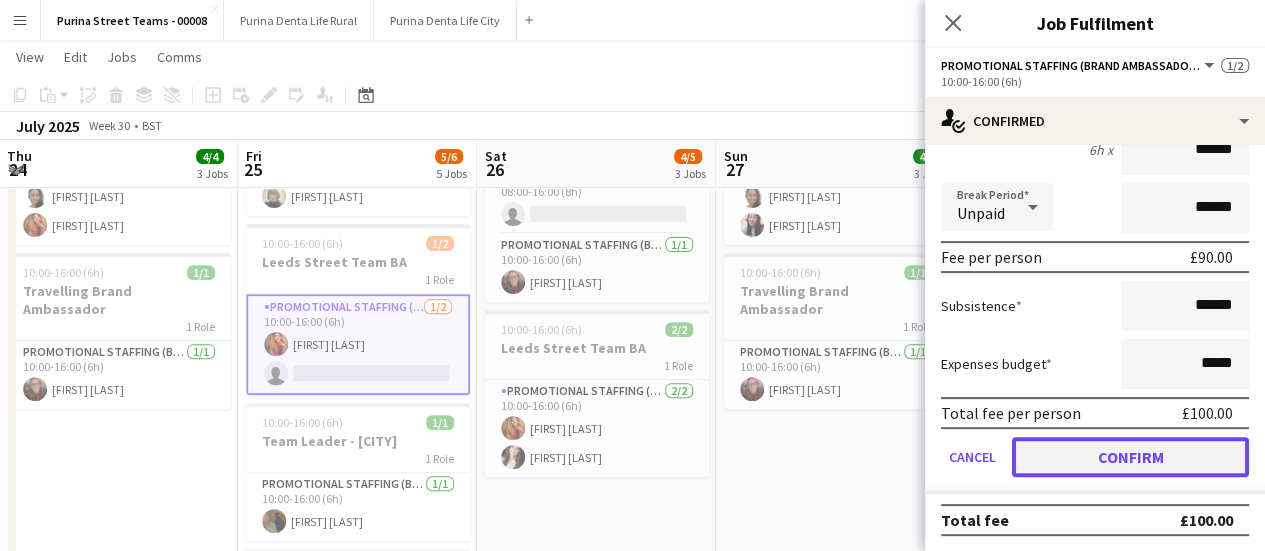 click on "Confirm" at bounding box center (1130, 457) 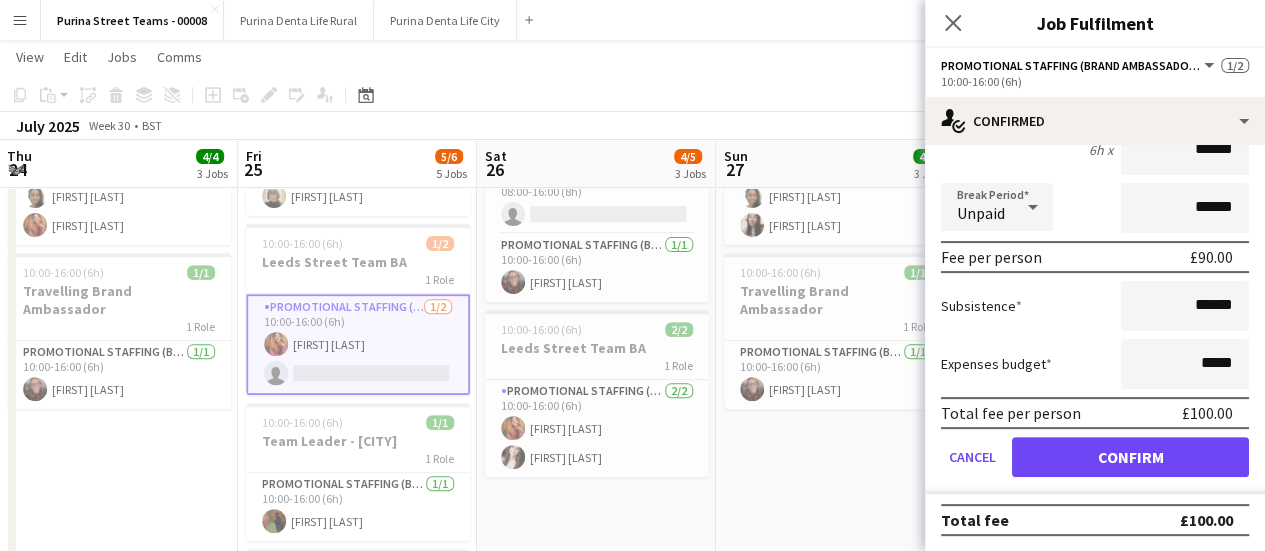 scroll, scrollTop: 0, scrollLeft: 0, axis: both 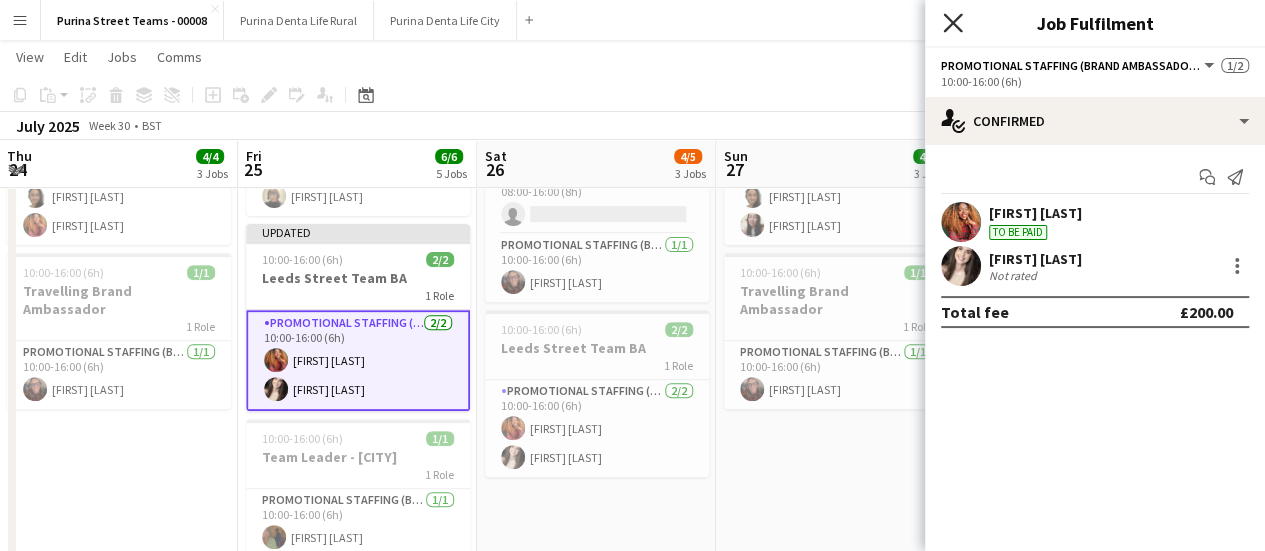 click on "Close pop-in" 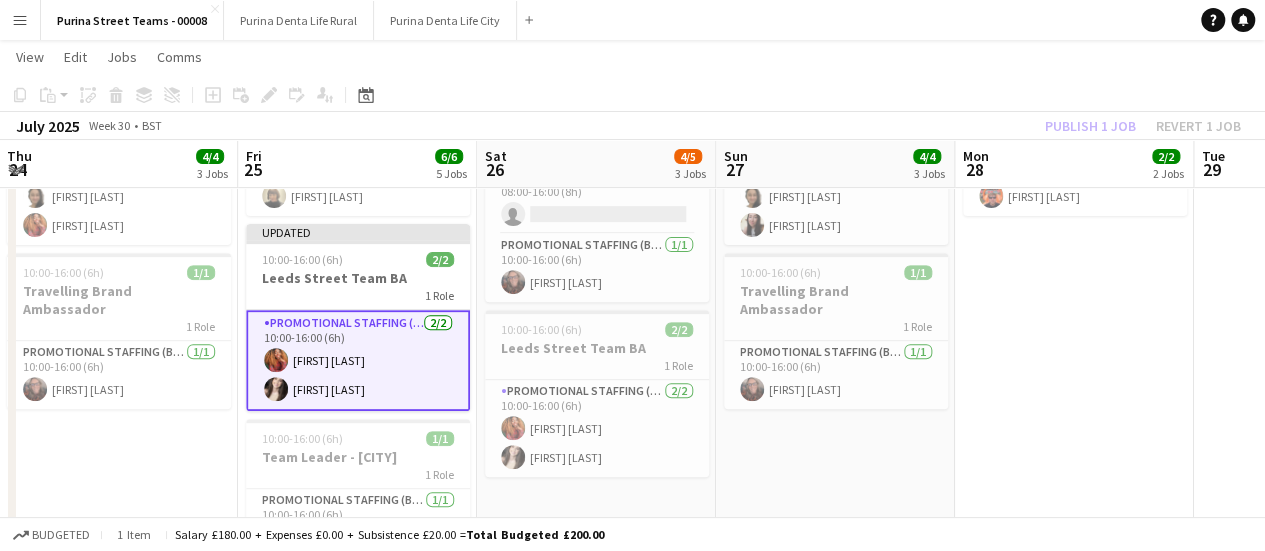 click on "Copy
Paste
Paste   Ctrl+V Paste with crew  Ctrl+Shift+V
Paste linked Job
Delete
Group
Ungroup
Add job
Add linked Job
Edit
Edit linked Job
Applicants
Date picker
AUG 2025 AUG 2025 Monday M Tuesday T Wednesday W Thursday T Friday F Saturday S Sunday S  AUG   1   2   3   4   5   6   7   8   9   10   11   12   13   14   15   16   17   18   19   20   21   22   23   24   25   26   27   28   29   30   31
Comparison range
Comparison range
Today" 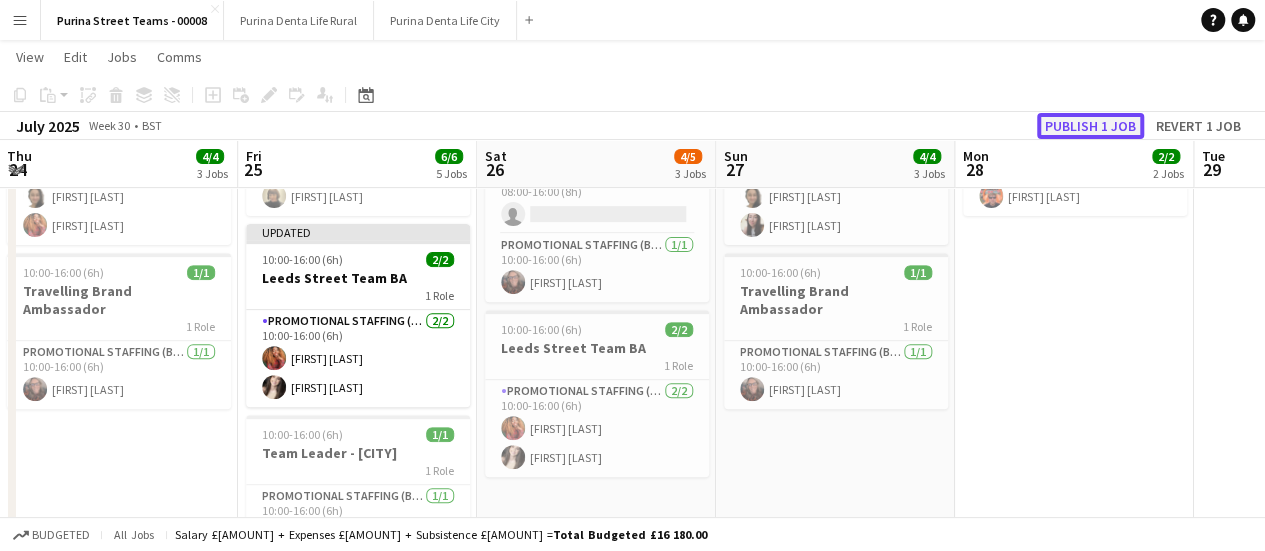 click on "Publish 1 job" 